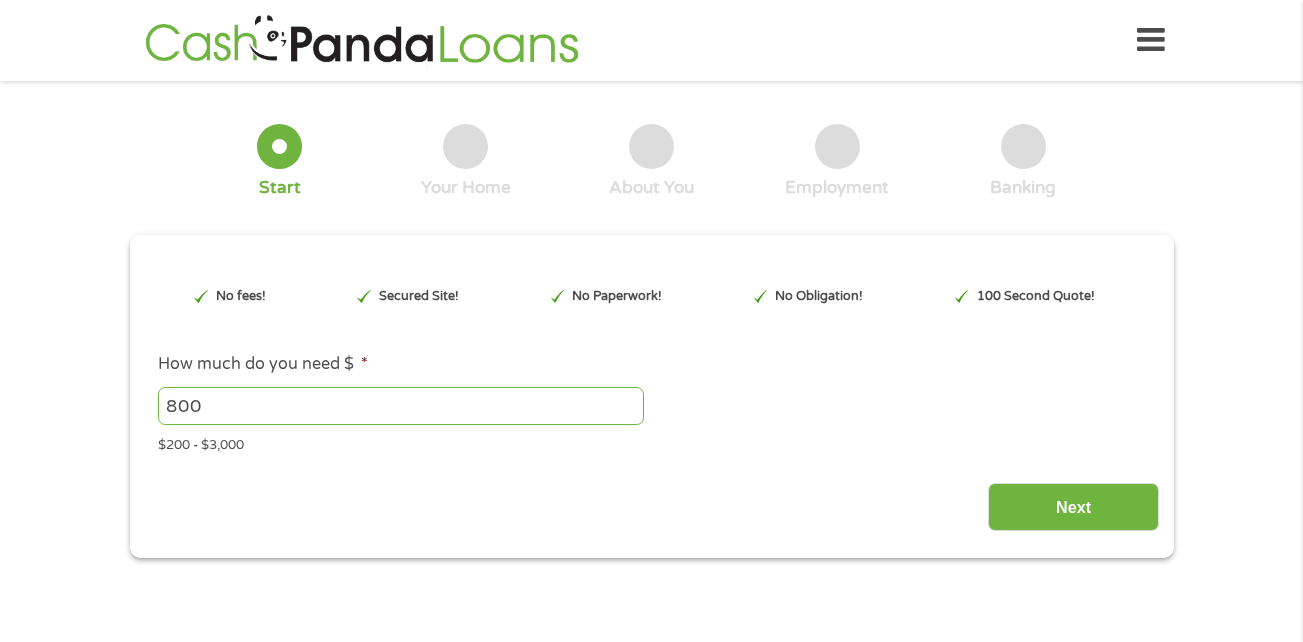 scroll, scrollTop: 0, scrollLeft: 0, axis: both 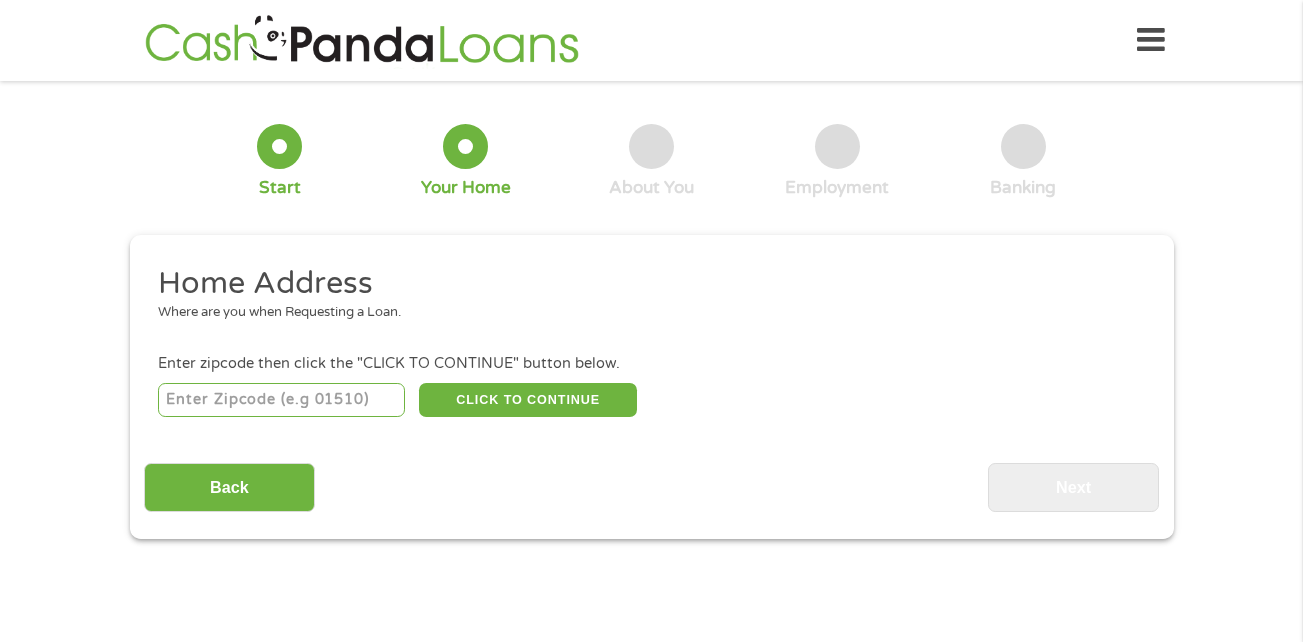 click at bounding box center (281, 400) 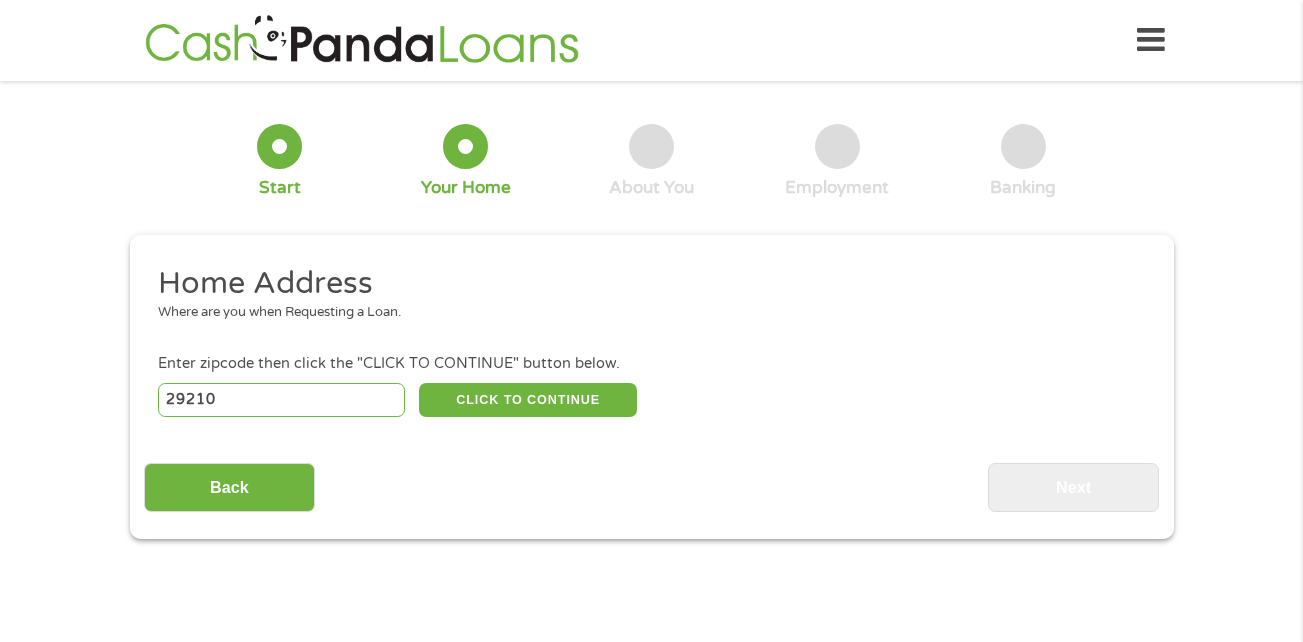 select on "South Carolina" 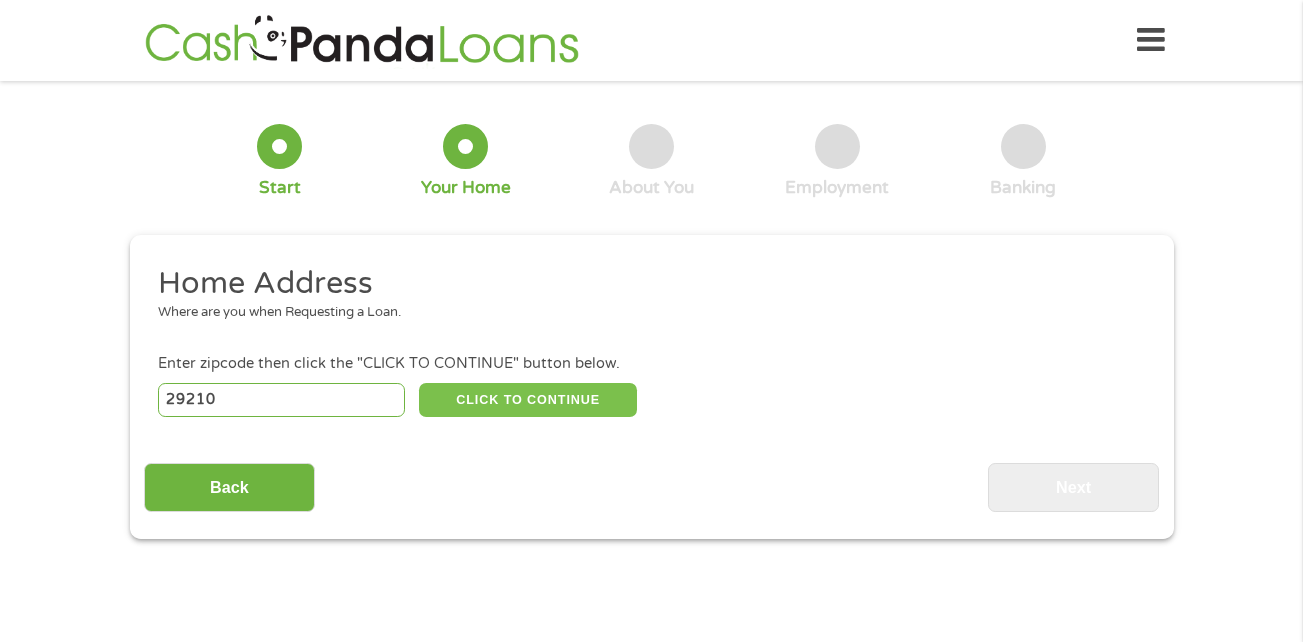 click on "CLICK TO CONTINUE" at bounding box center [528, 400] 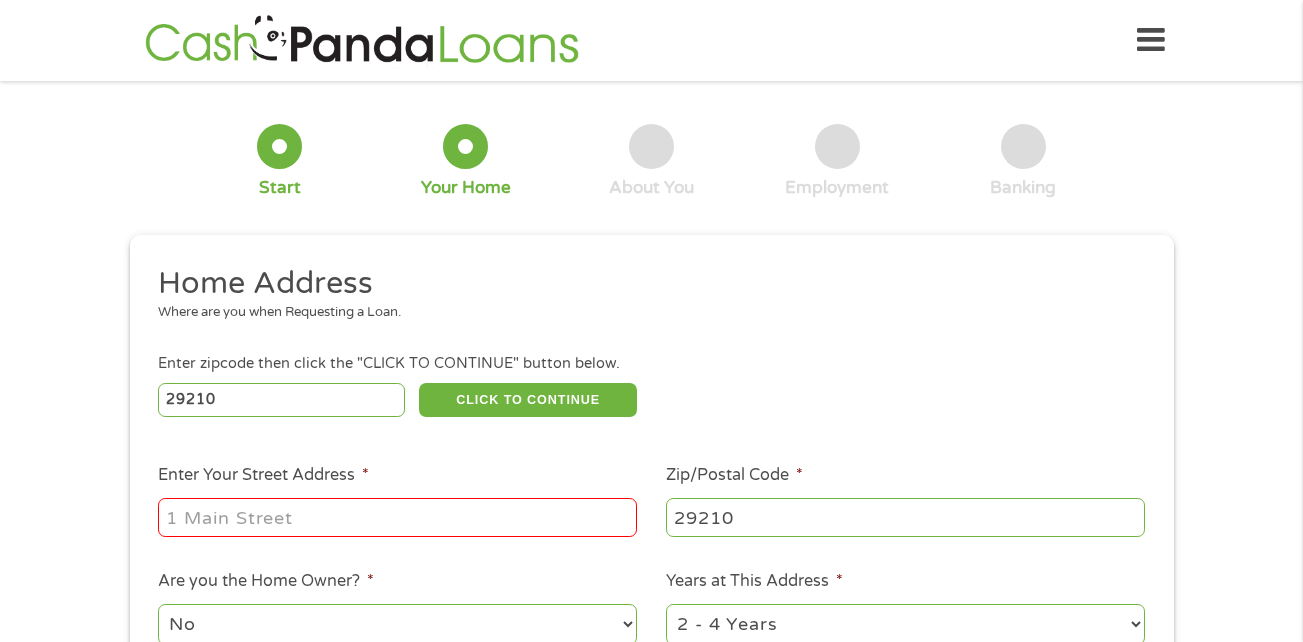 click on "Enter Your Street Address *" at bounding box center (397, 517) 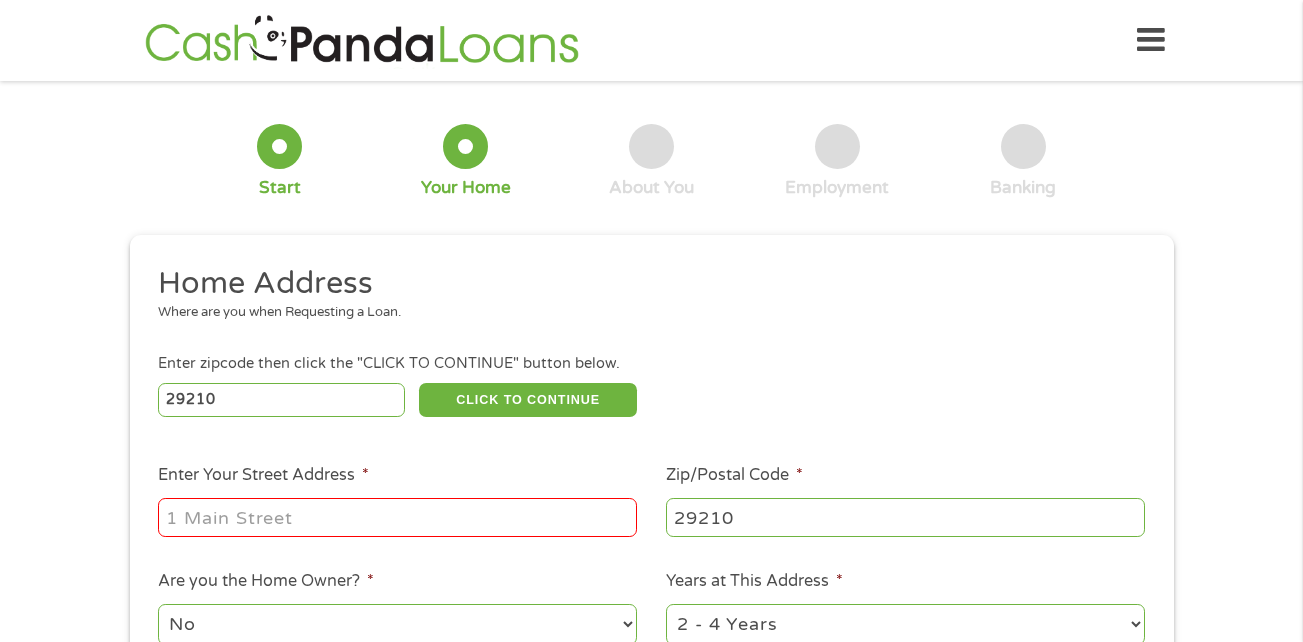 type on "[NUMBER] [STREET]" 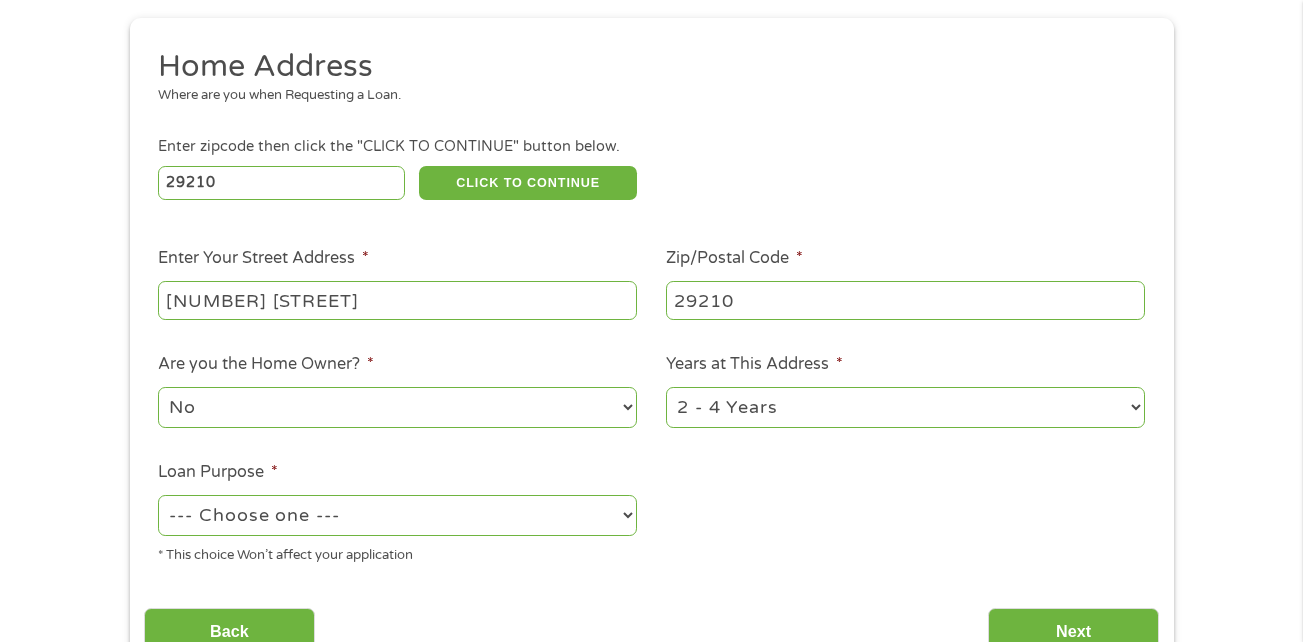 scroll, scrollTop: 219, scrollLeft: 0, axis: vertical 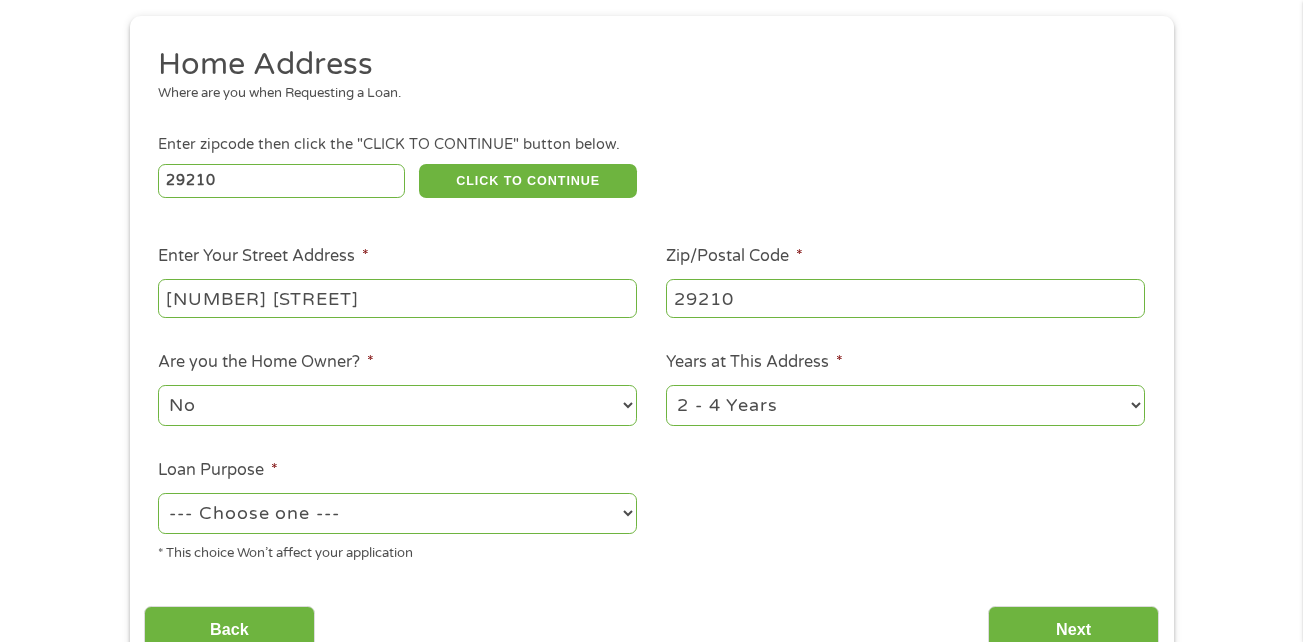 click on "No Yes" at bounding box center (397, 405) 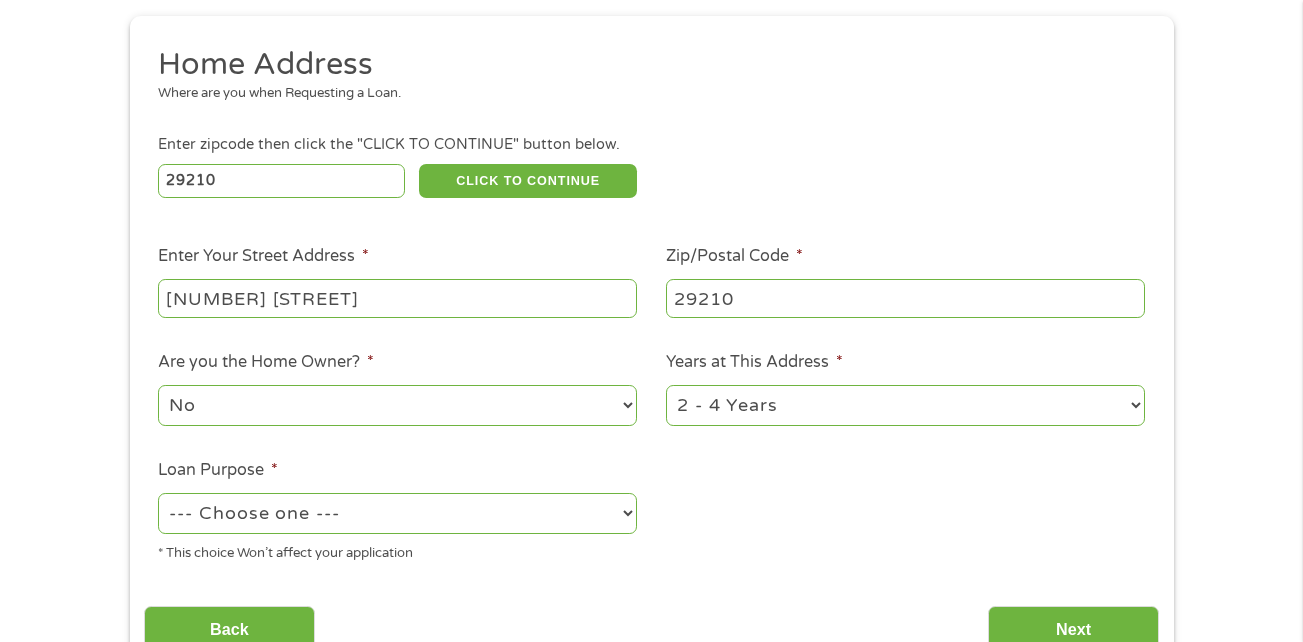 click on "--- Choose one --- Pay Bills Debt Consolidation Home Improvement Major Purchase Car Loan Short Term Cash Medical Expenses Other" at bounding box center [397, 513] 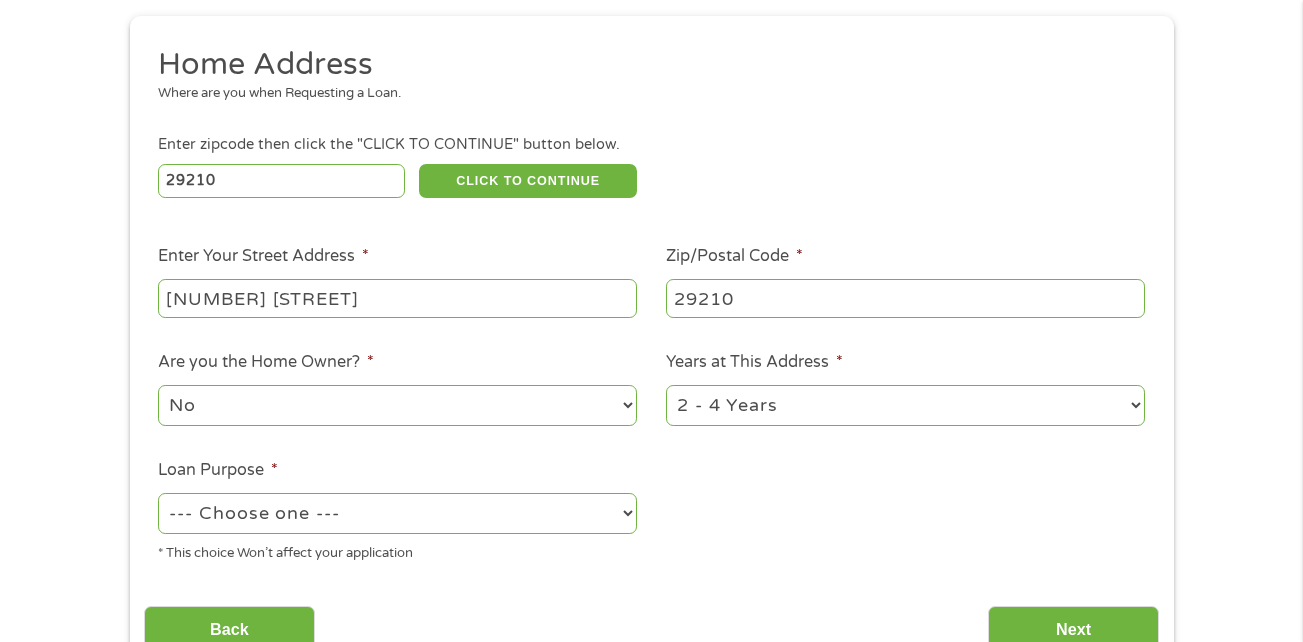 select on "paybills" 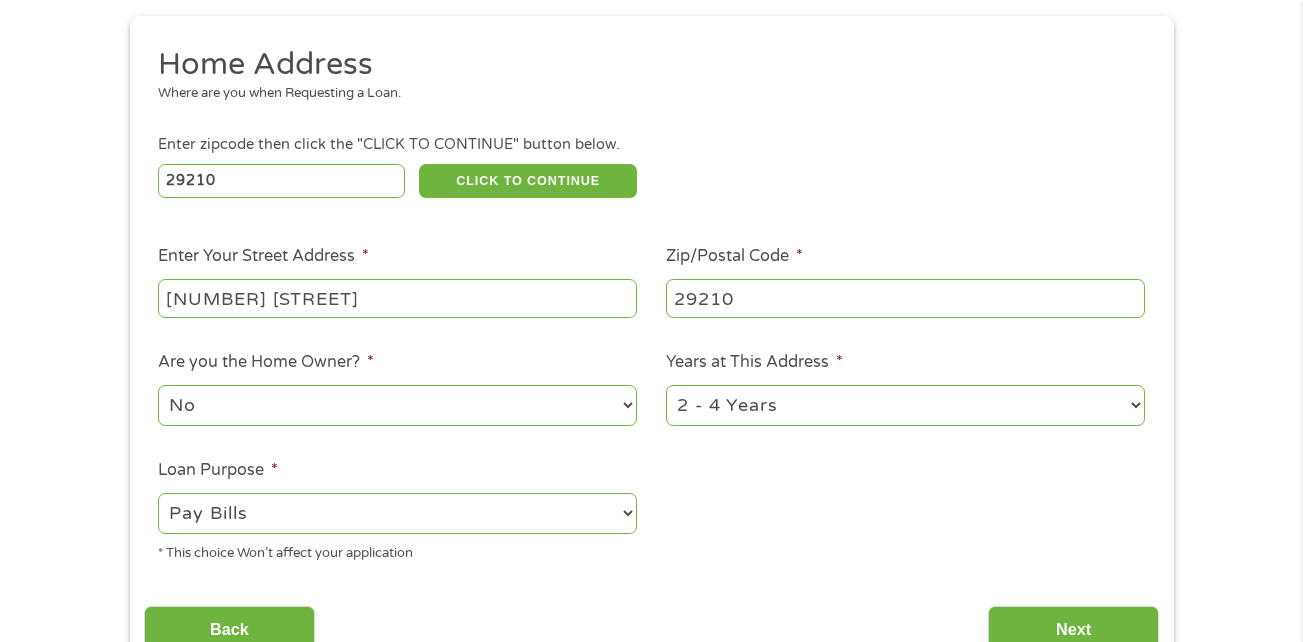 click on "--- Choose one --- Pay Bills Debt Consolidation Home Improvement Major Purchase Car Loan Short Term Cash Medical Expenses Other" at bounding box center [397, 513] 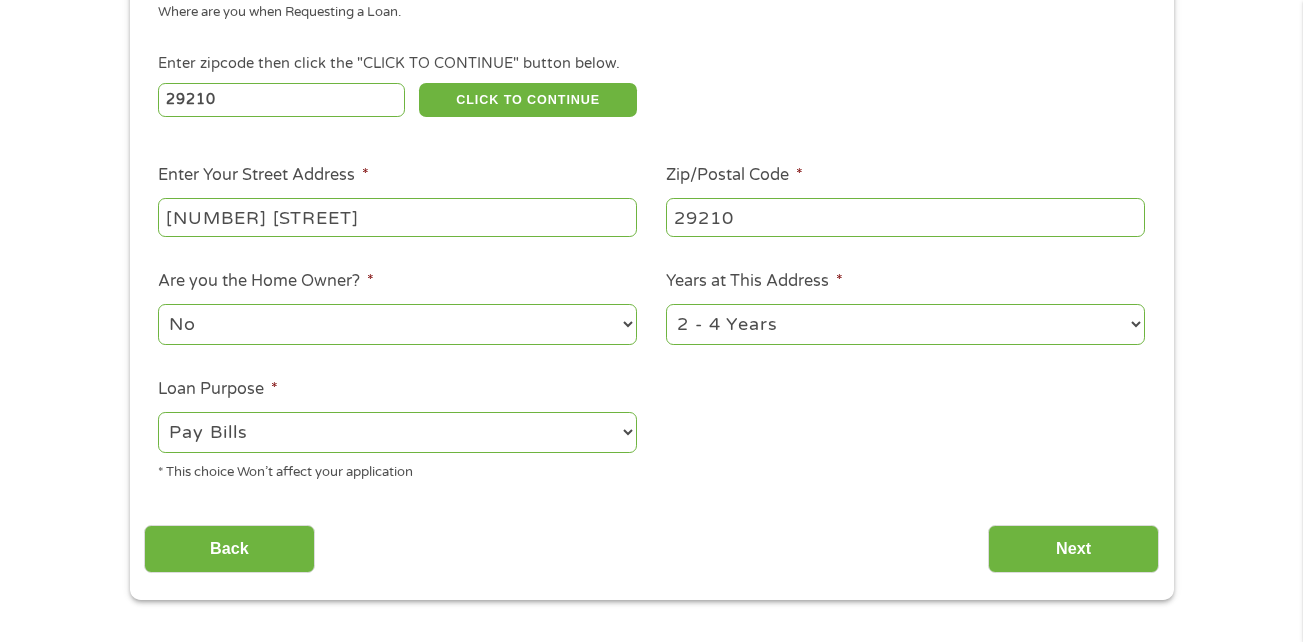 scroll, scrollTop: 304, scrollLeft: 0, axis: vertical 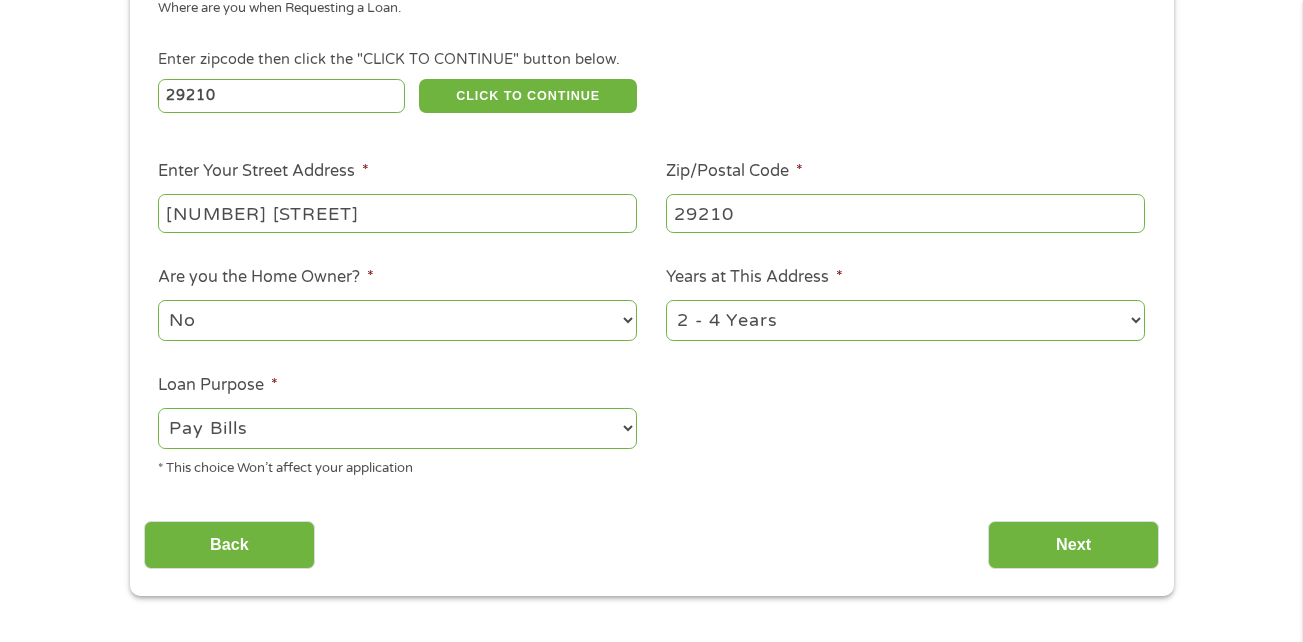 click on "1 Year or less 1 - 2 Years 2 - 4 Years Over 4 Years" at bounding box center (905, 320) 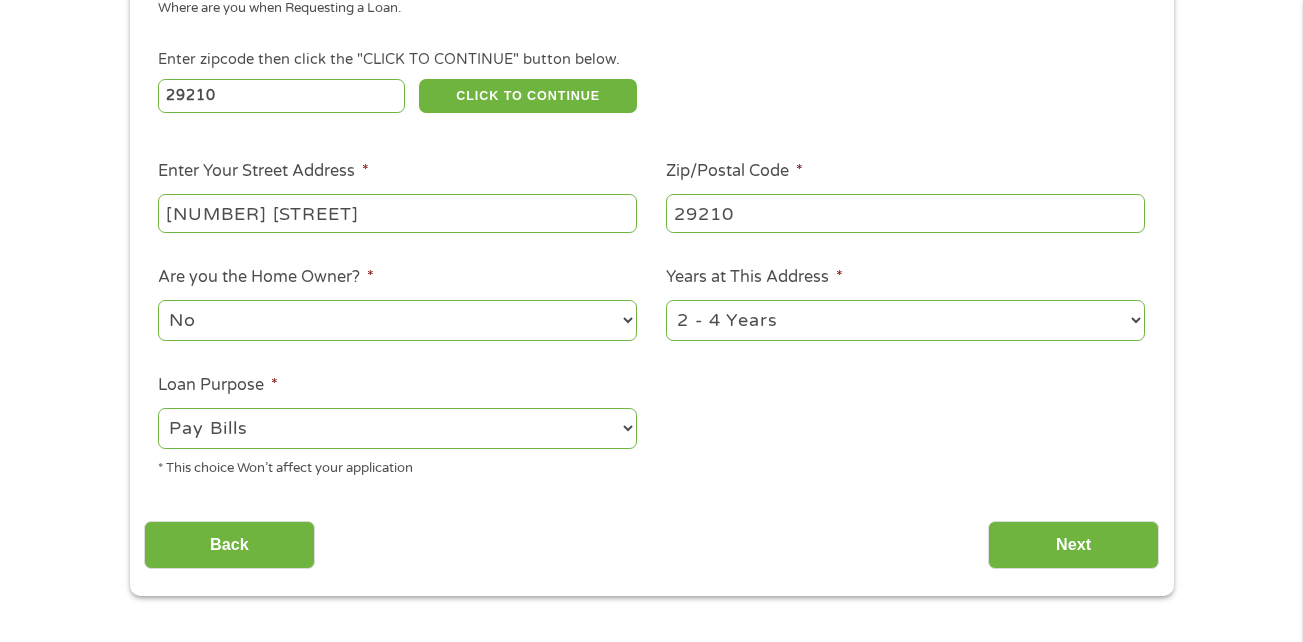 select on "12months" 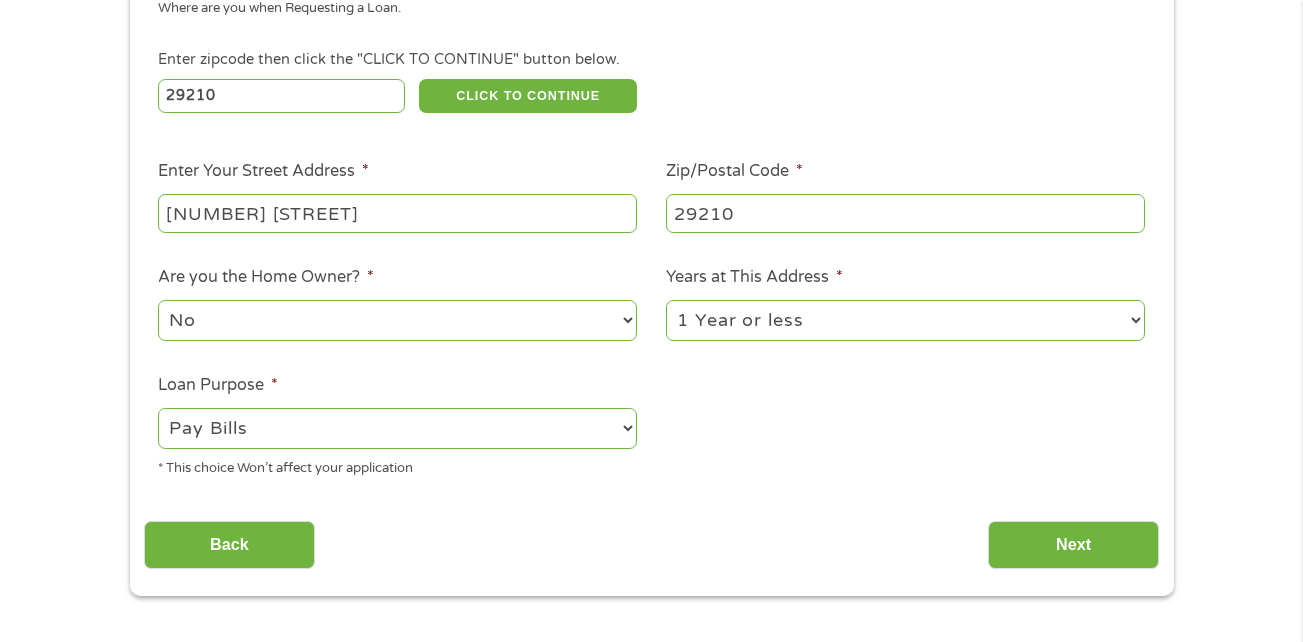 click on "1 Year or less 1 - 2 Years 2 - 4 Years Over 4 Years" at bounding box center [905, 320] 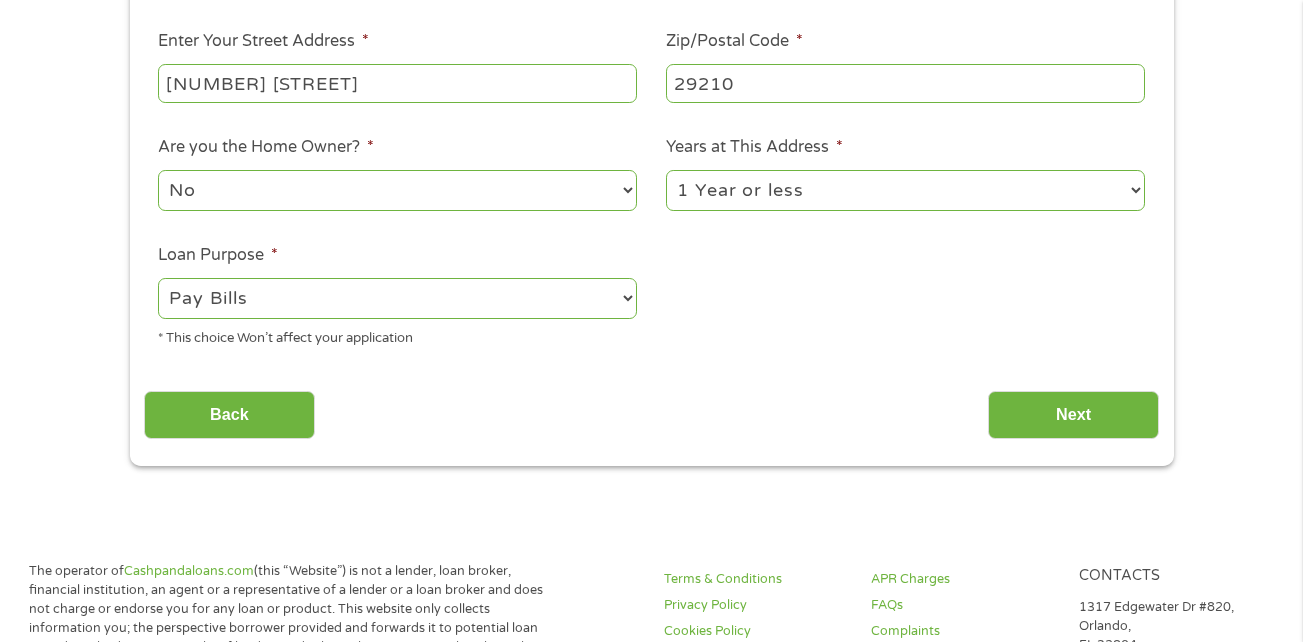 scroll, scrollTop: 531, scrollLeft: 0, axis: vertical 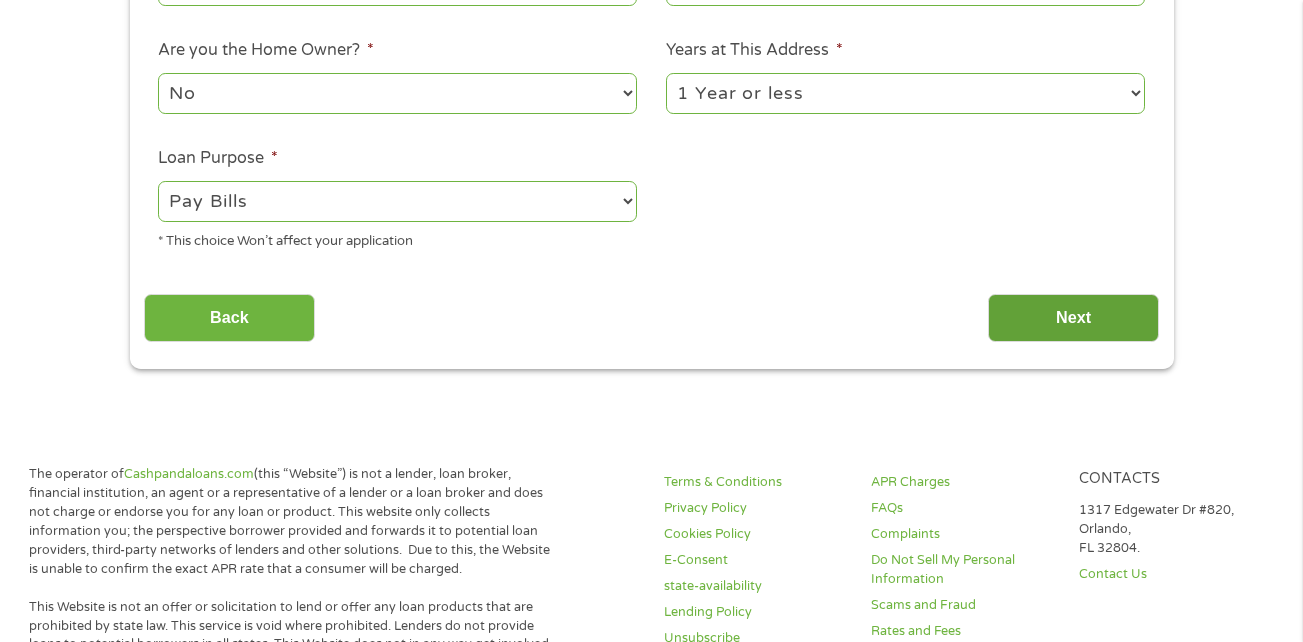 click on "Next" at bounding box center [1073, 318] 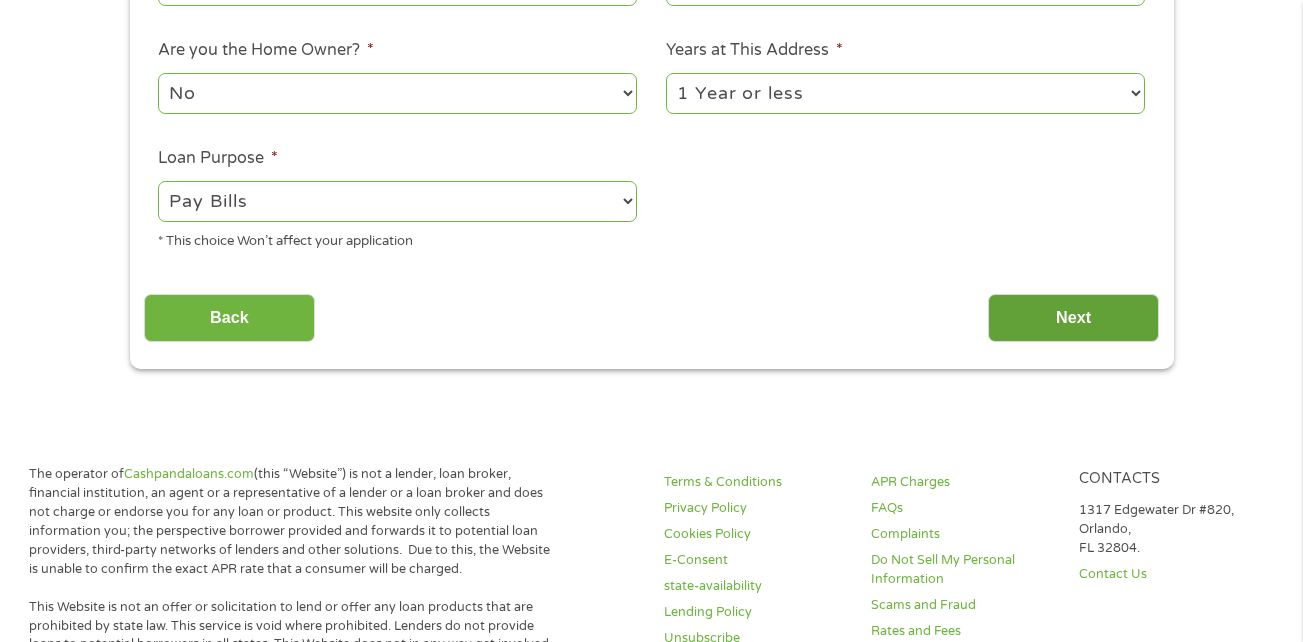 scroll, scrollTop: 8, scrollLeft: 8, axis: both 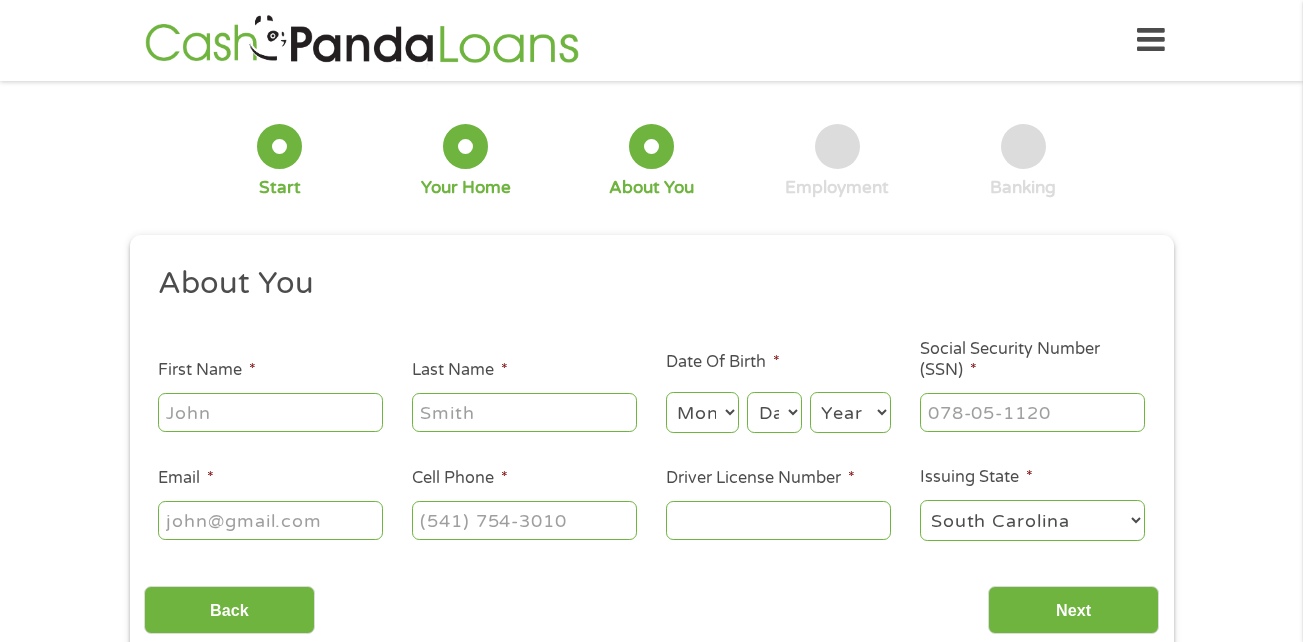 click on "First Name *" at bounding box center (270, 412) 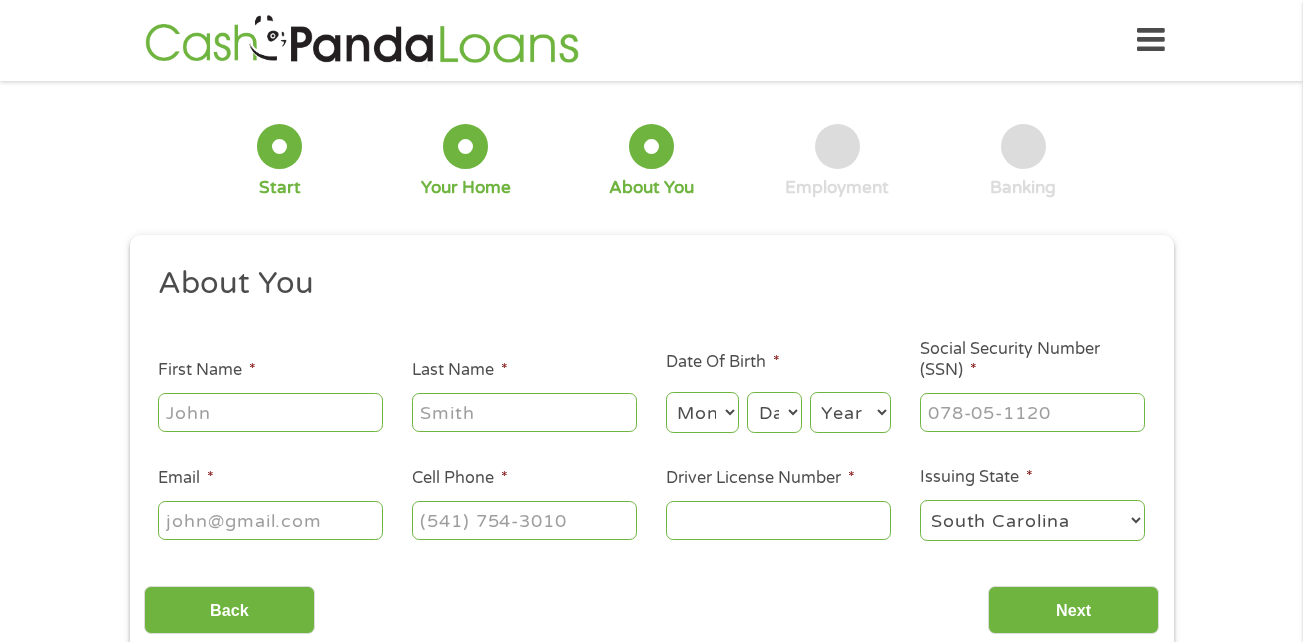 type on "[FIRST]" 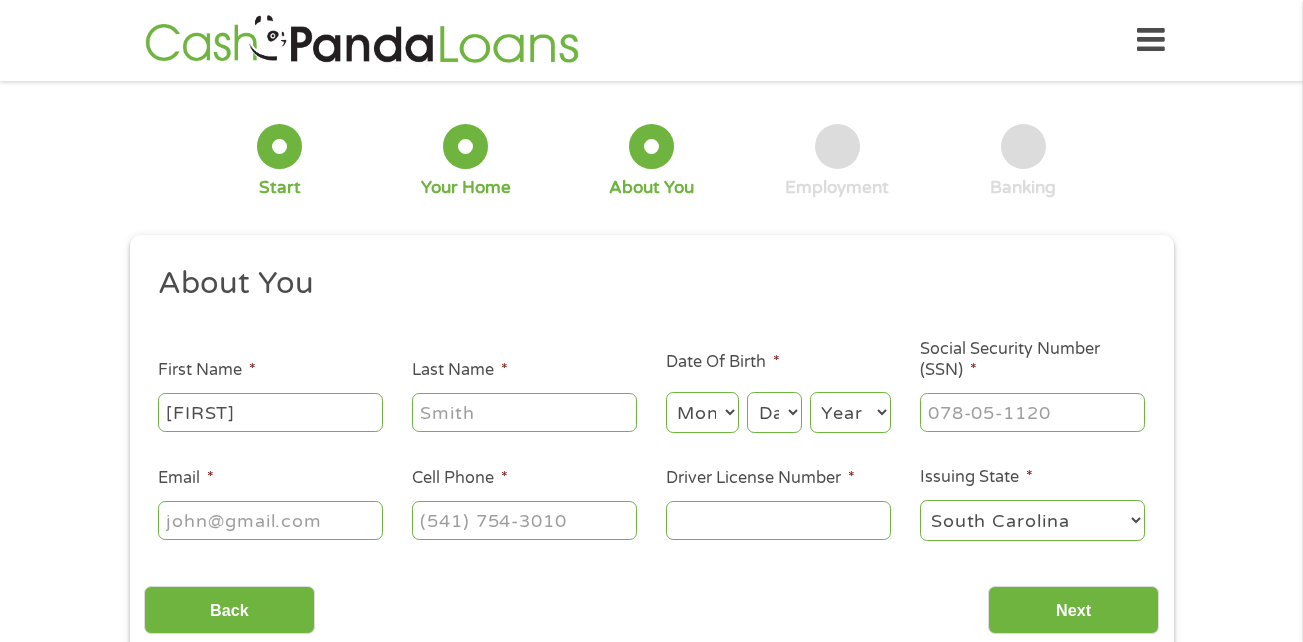 type on "[LAST]" 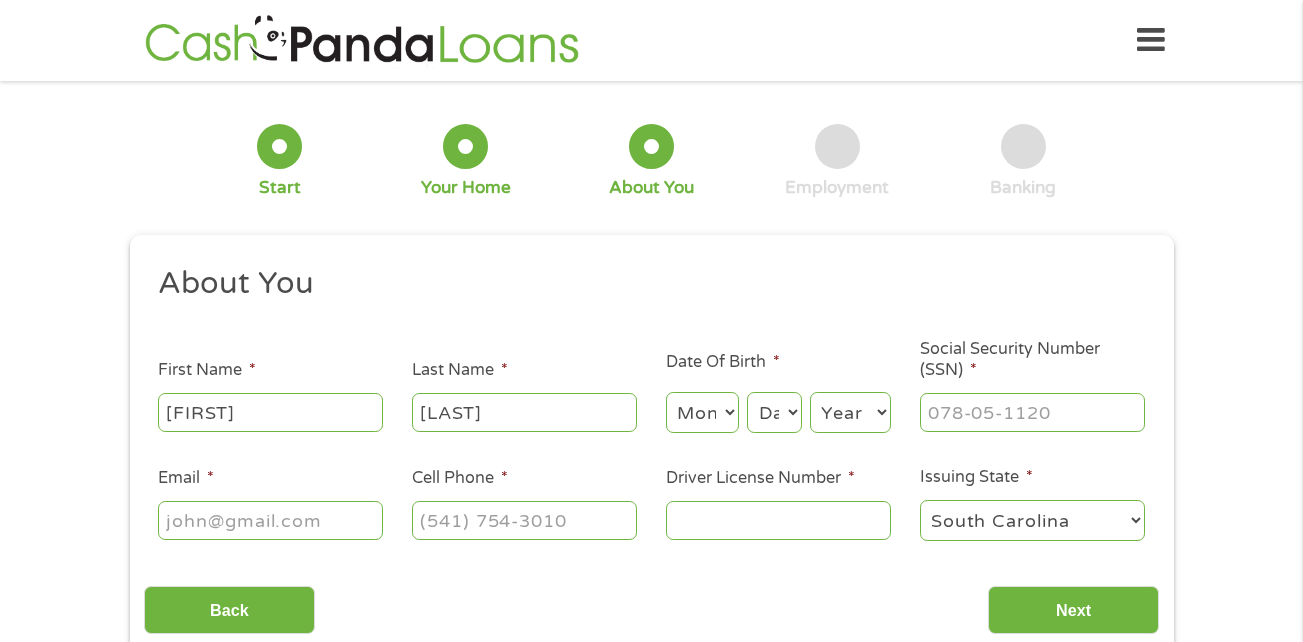 type on "[USERNAME]@[DOMAIN]" 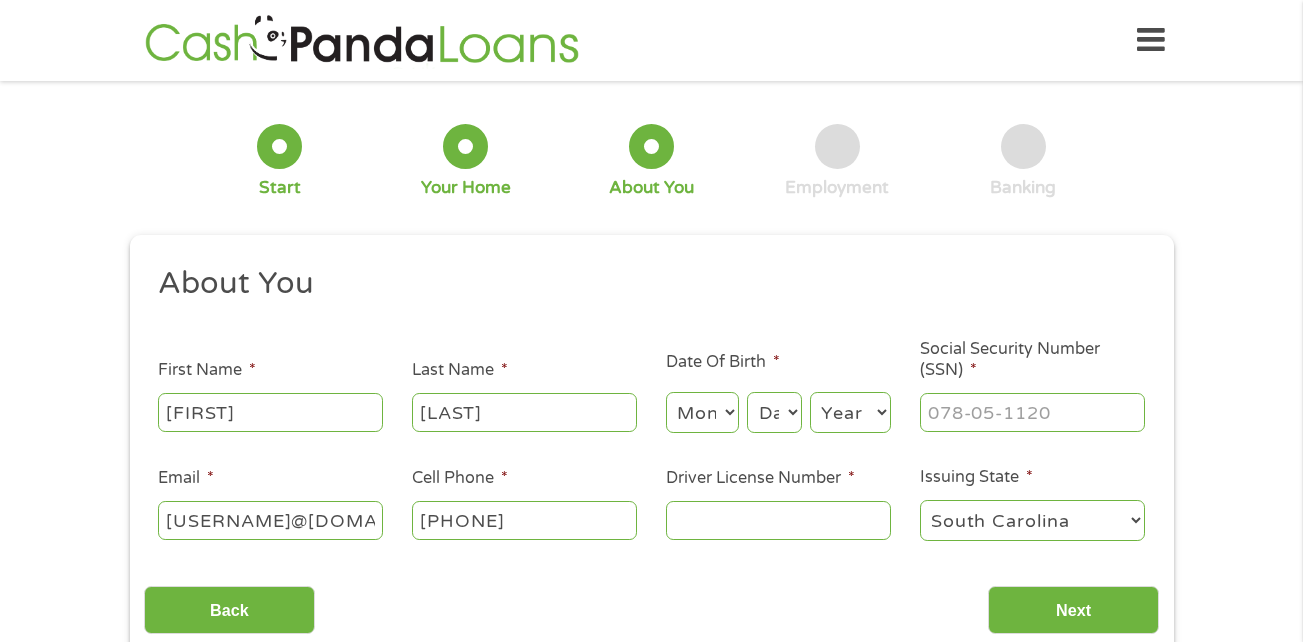 type on "[PHONE]" 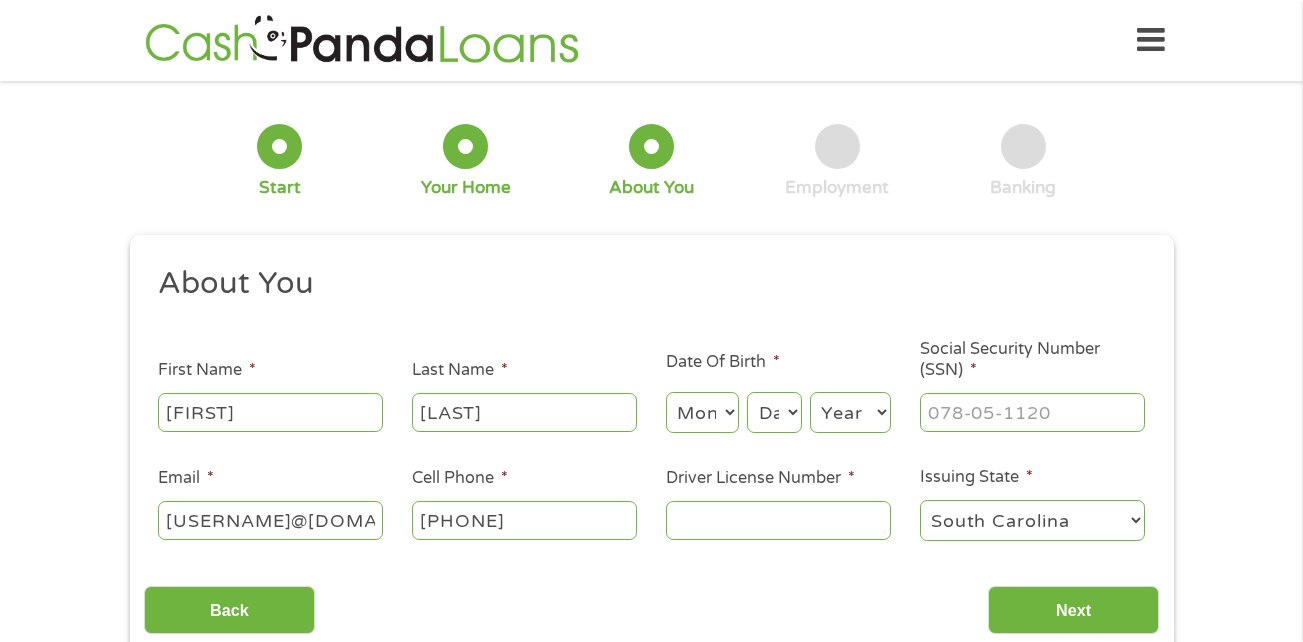 click on "Month 1 2 3 4 5 6 7 8 9 10 11 12" at bounding box center [702, 412] 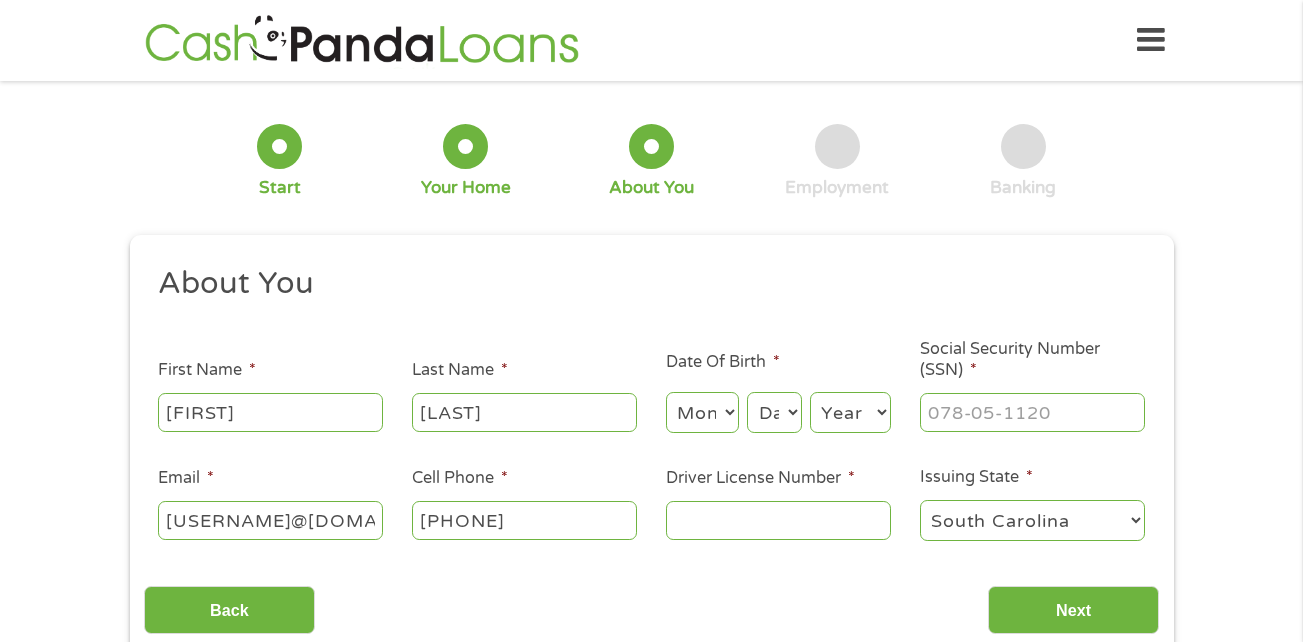 select on "4" 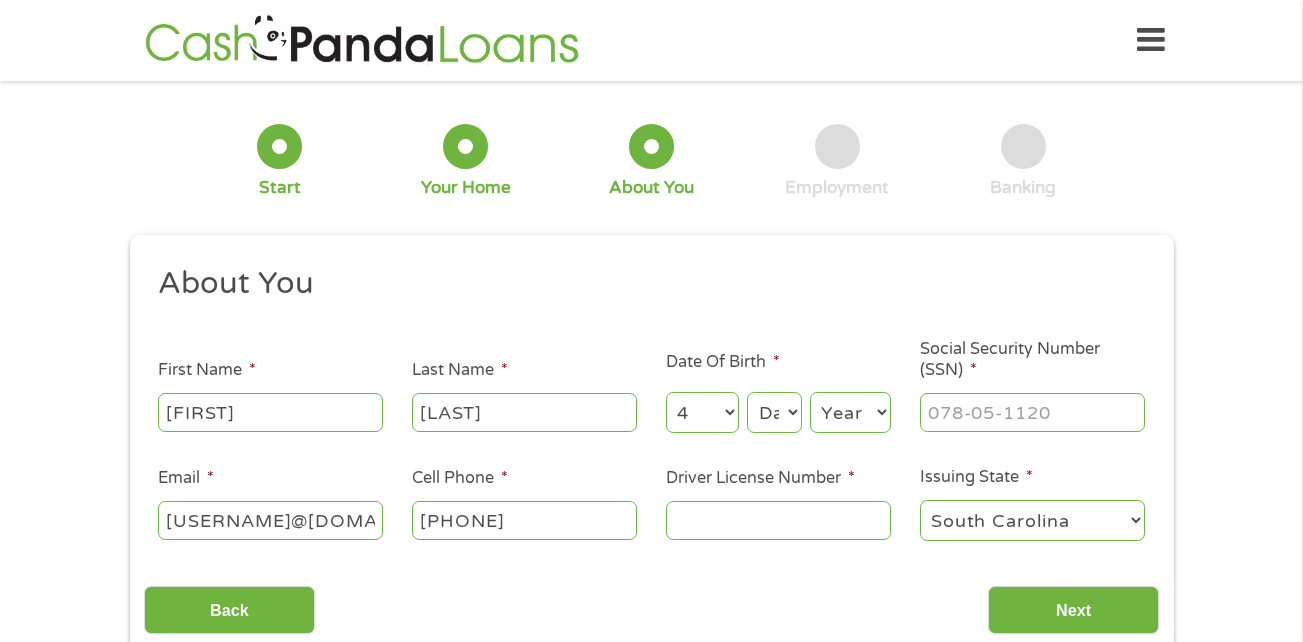 click on "Month 1 2 3 4 5 6 7 8 9 10 11 12" at bounding box center (702, 412) 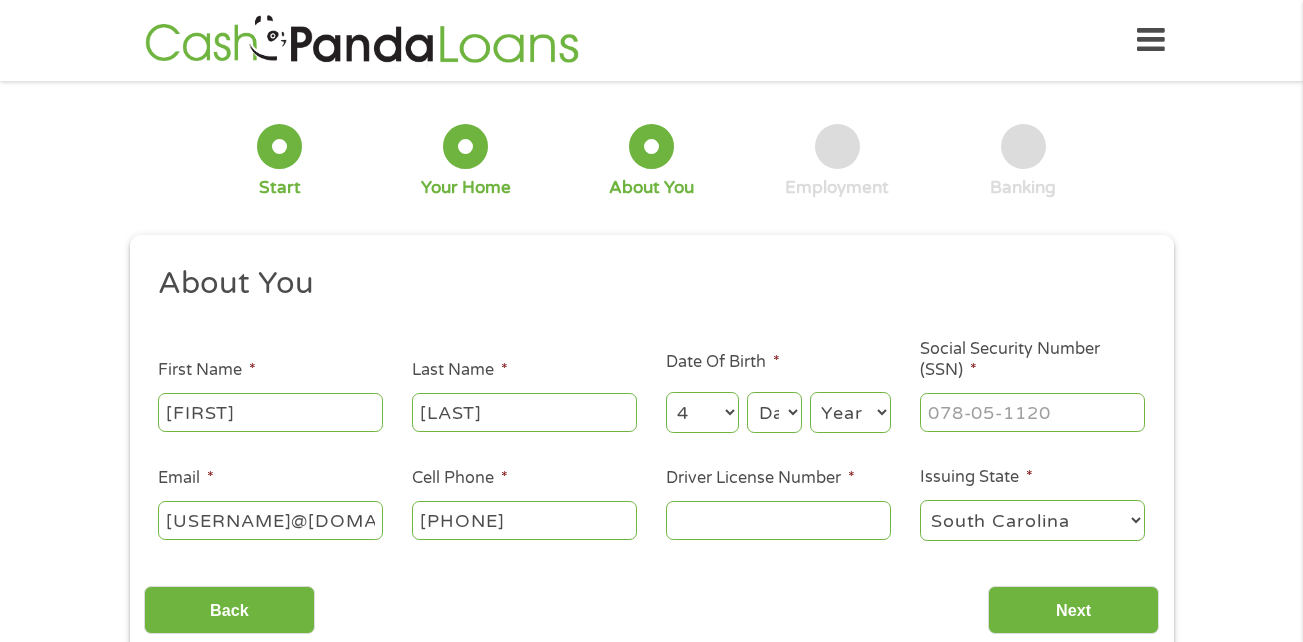 click on "Day 1 2 3 4 5 6 7 8 9 10 11 12 13 14 15 16 17 18 19 20 21 22 23 24 25 26 27 28 29 30 31" at bounding box center [774, 412] 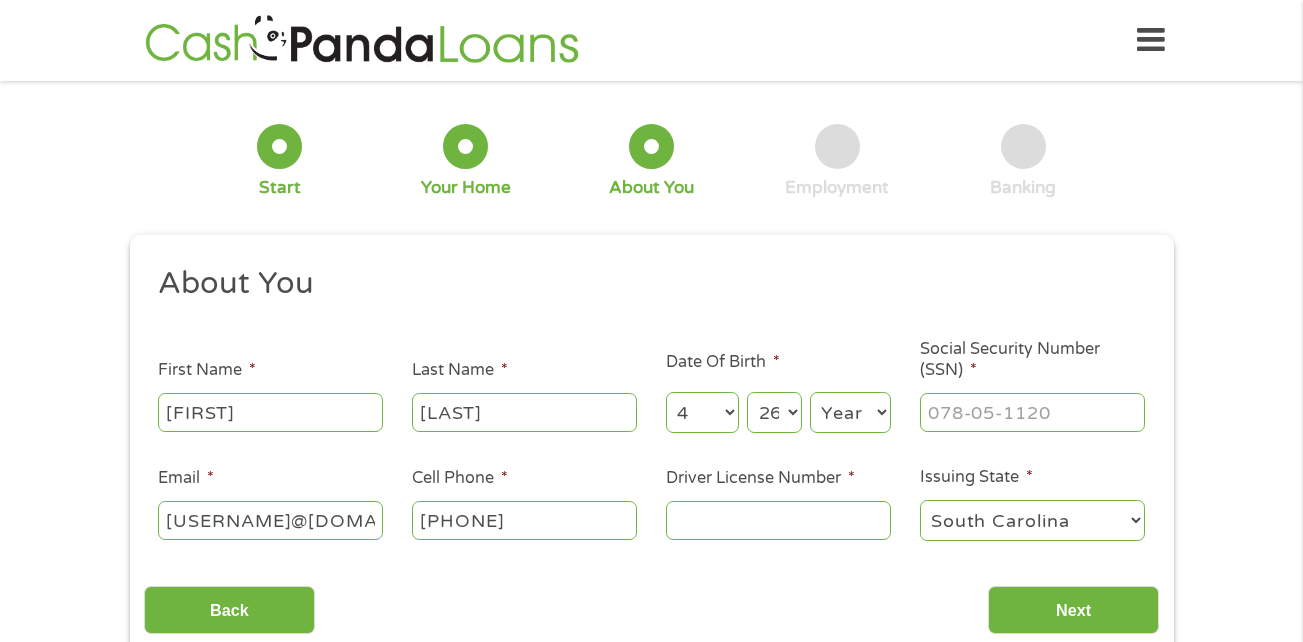 click on "Day 1 2 3 4 5 6 7 8 9 10 11 12 13 14 15 16 17 18 19 20 21 22 23 24 25 26 27 28 29 30 31" at bounding box center [774, 412] 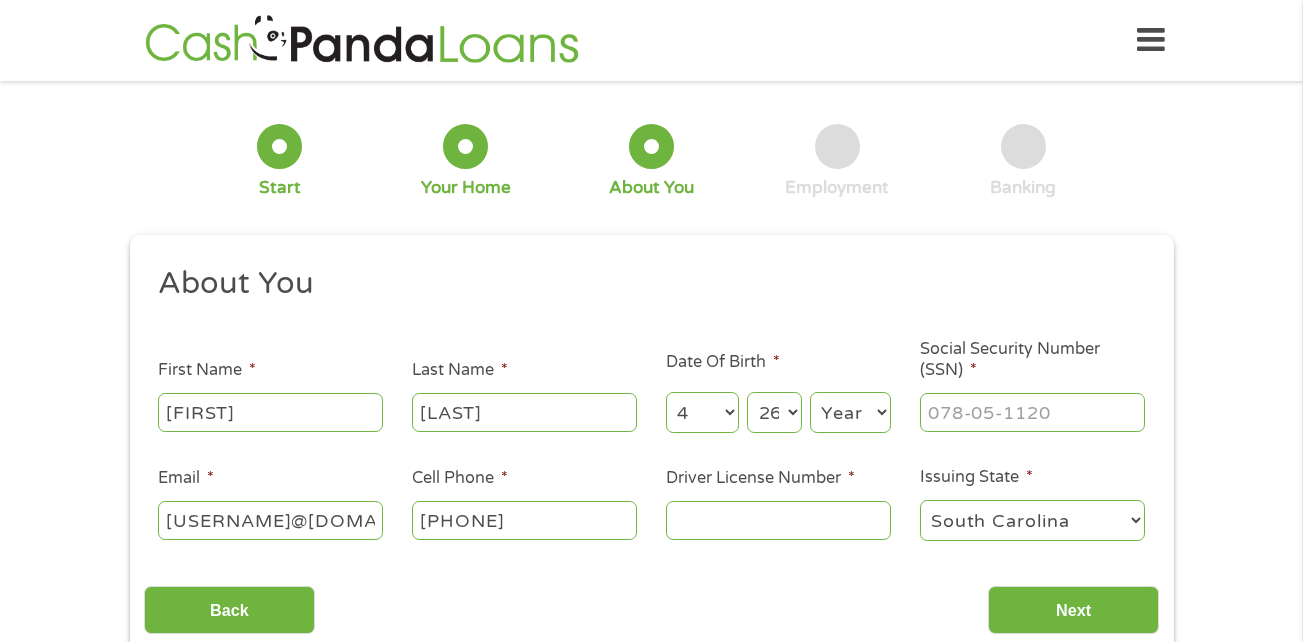 select on "29" 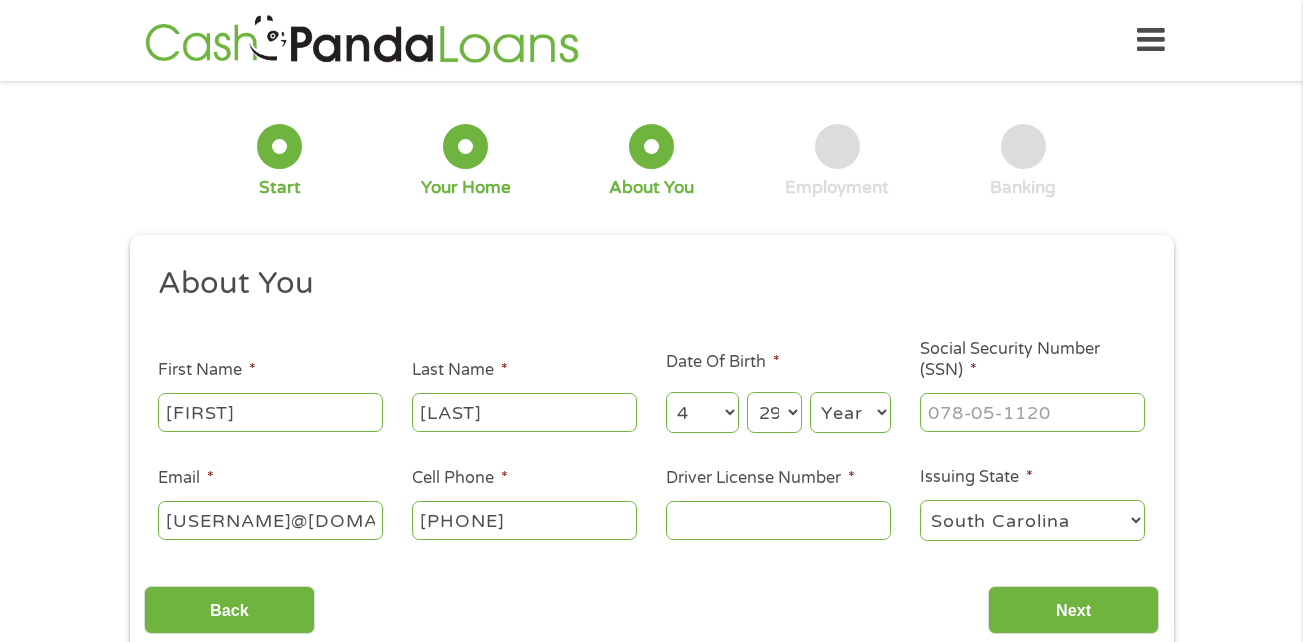 click on "Day 1 2 3 4 5 6 7 8 9 10 11 12 13 14 15 16 17 18 19 20 21 22 23 24 25 26 27 28 29 30 31" at bounding box center [774, 412] 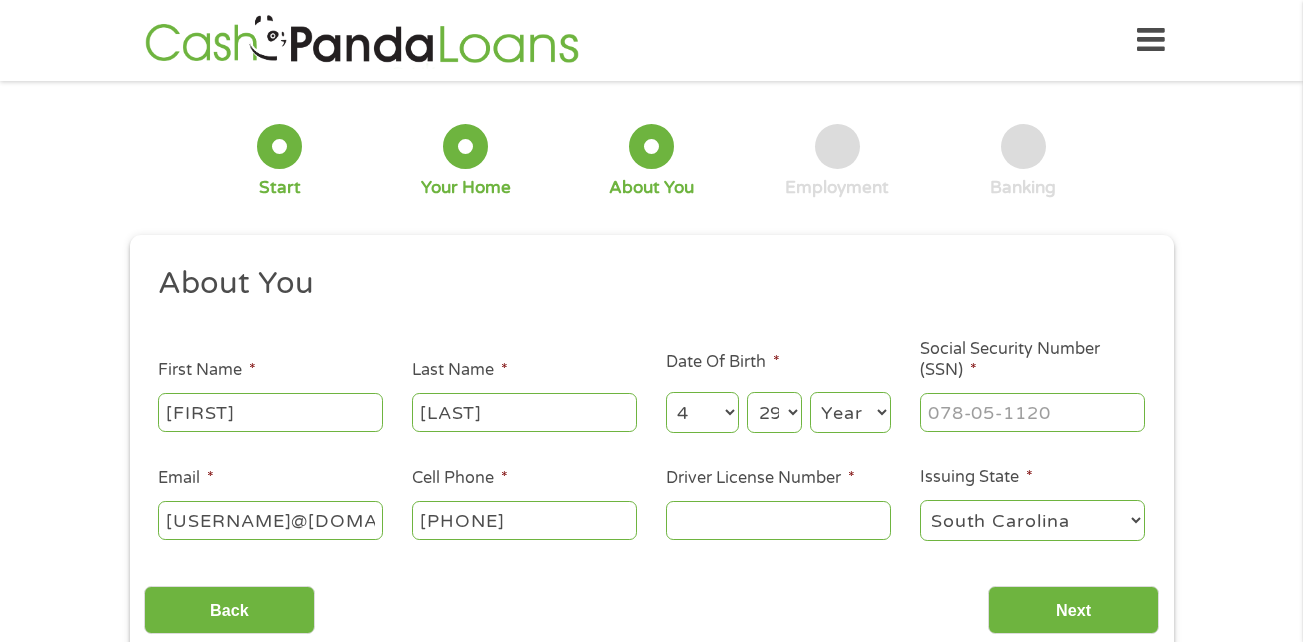 select on "1999" 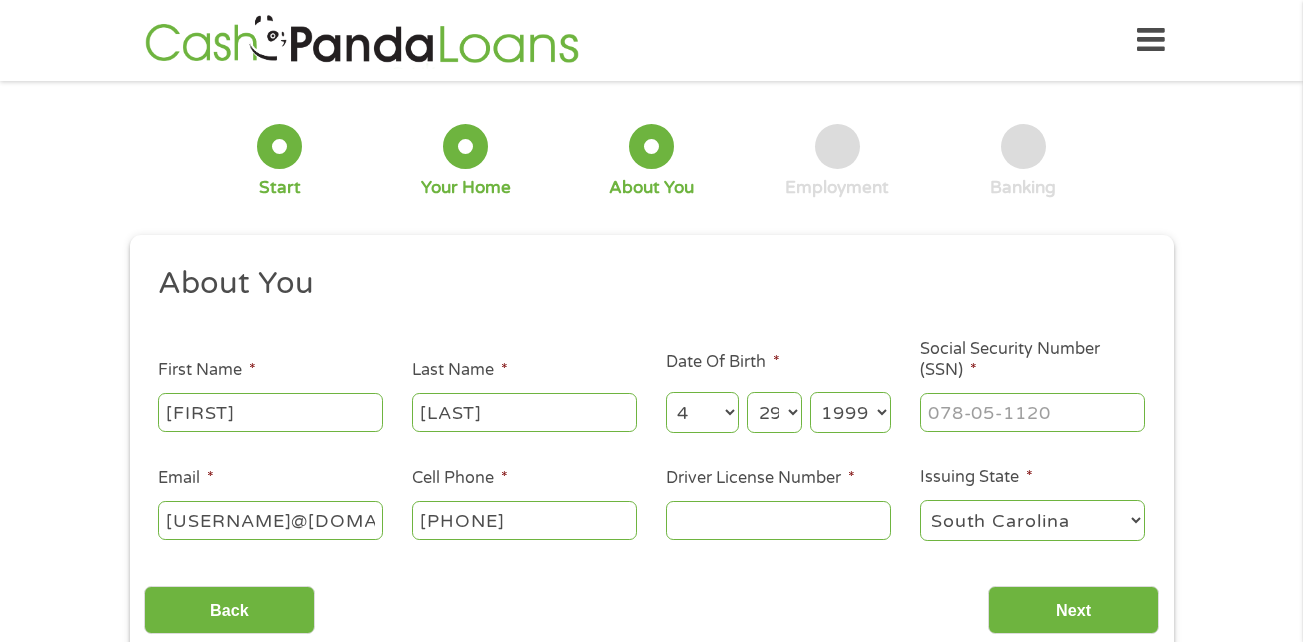 click on "Year 2007 2006 2005 2004 2003 2002 2001 2000 1999 1998 1997 1996 1995 1994 1993 1992 1991 1990 1989 1988 1987 1986 1985 1984 1983 1982 1981 1980 1979 1978 1977 1976 1975 1974 1973 1972 1971 1970 1969 1968 1967 1966 1965 1964 1963 1962 1961 1960 1959 1958 1957 1956 1955 1954 1953 1952 1951 1950 1949 1948 1947 1946 1945 1944 1943 1942 1941 1940 1939 1938 1937 1936 1935 1934 1933 1932 1931 1930 1929 1928 1927 1926 1925 1924 1923 1922 1921 1920" at bounding box center [850, 412] 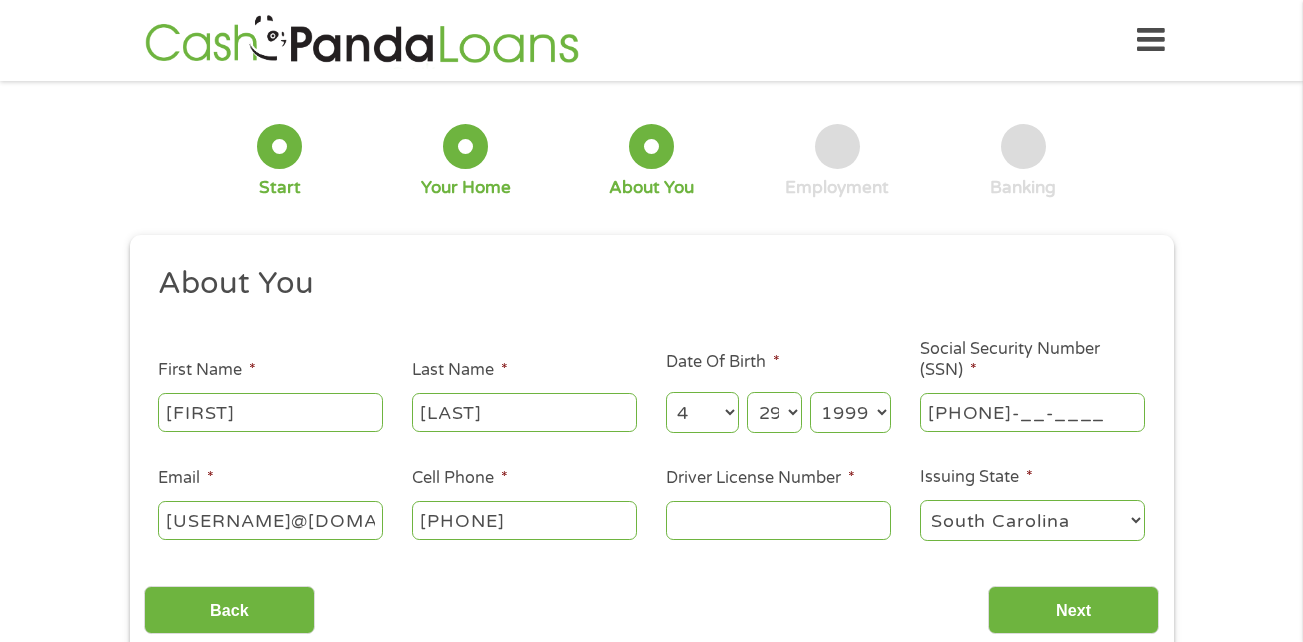 type on "[PHONE]" 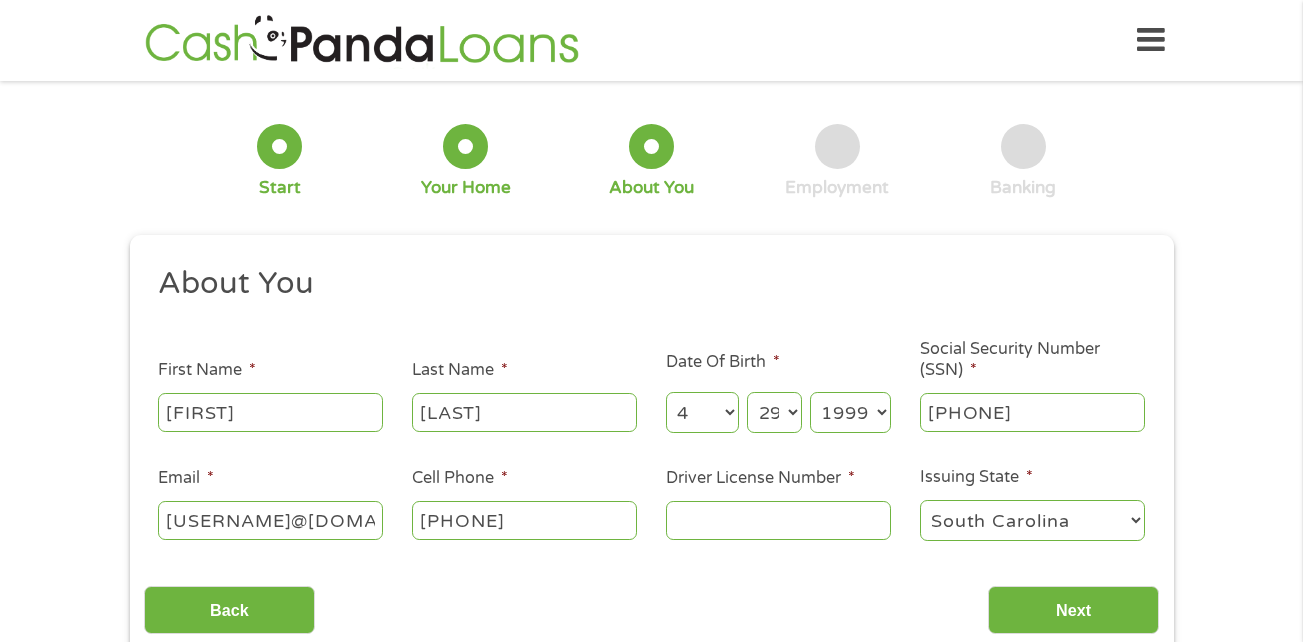 click on "Driver License Number *" at bounding box center (778, 520) 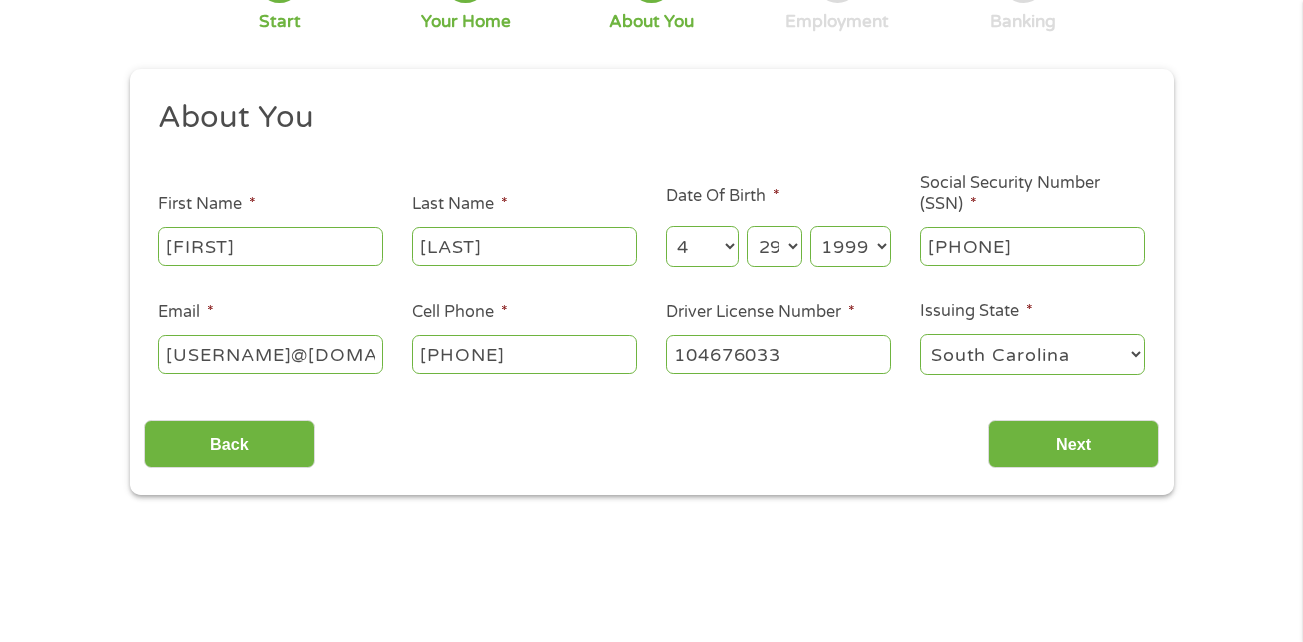 scroll, scrollTop: 264, scrollLeft: 0, axis: vertical 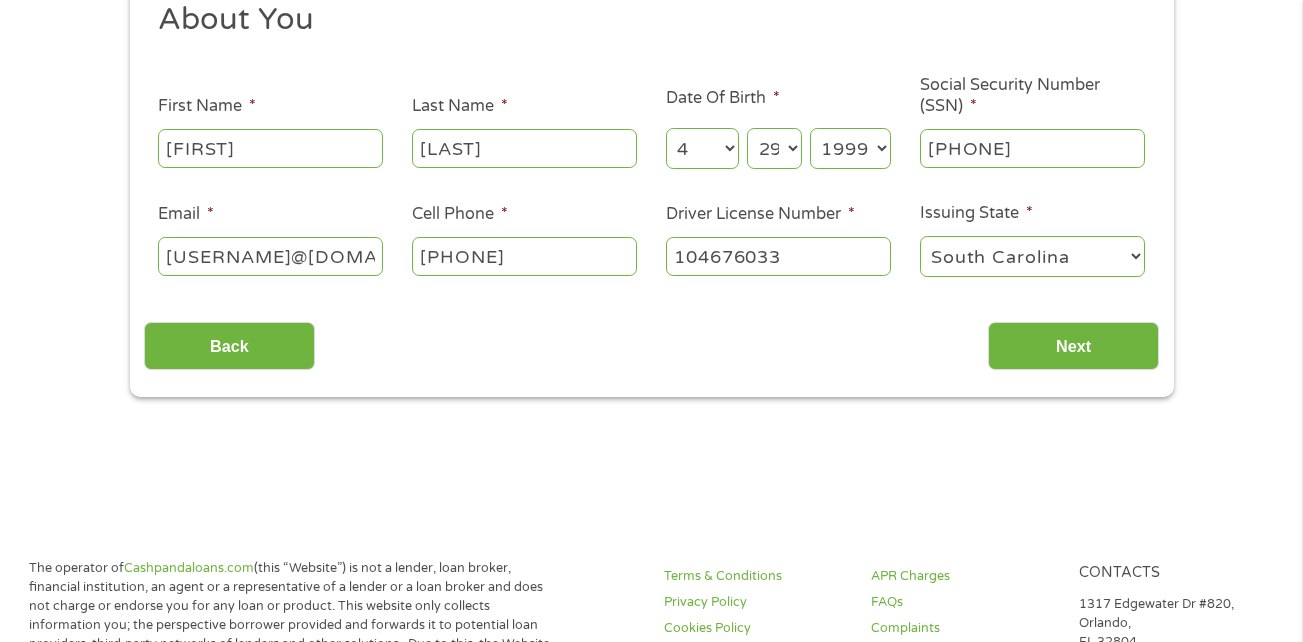 type on "104676033" 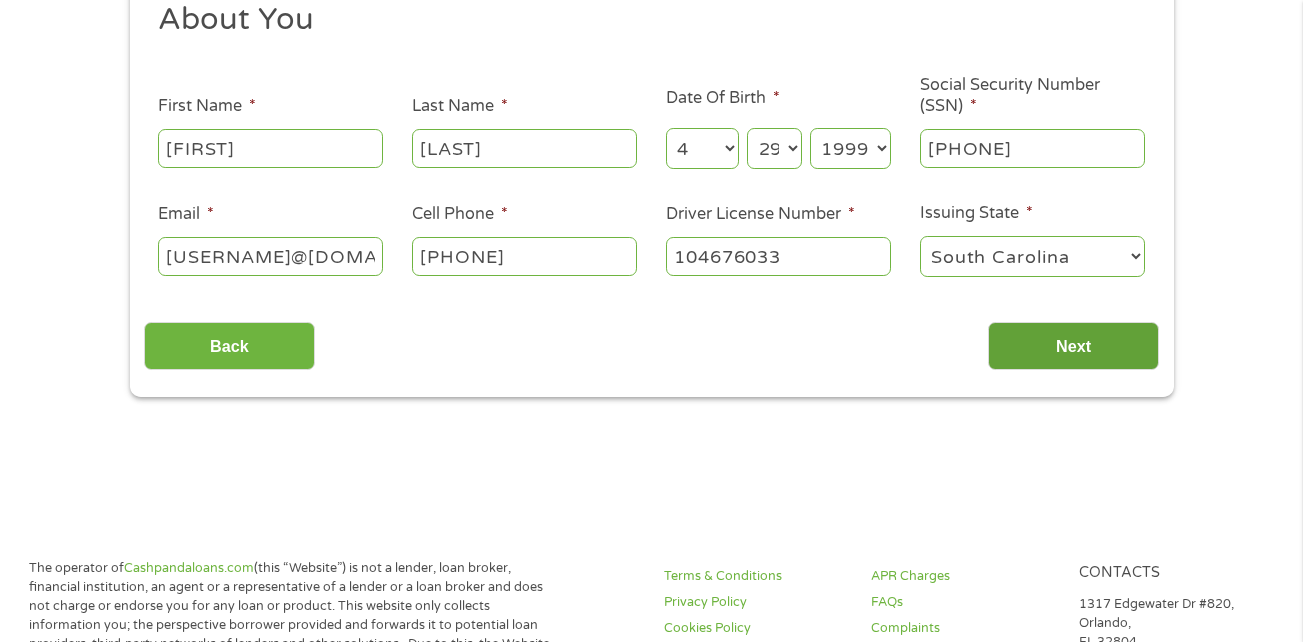 click on "Next" at bounding box center (1073, 346) 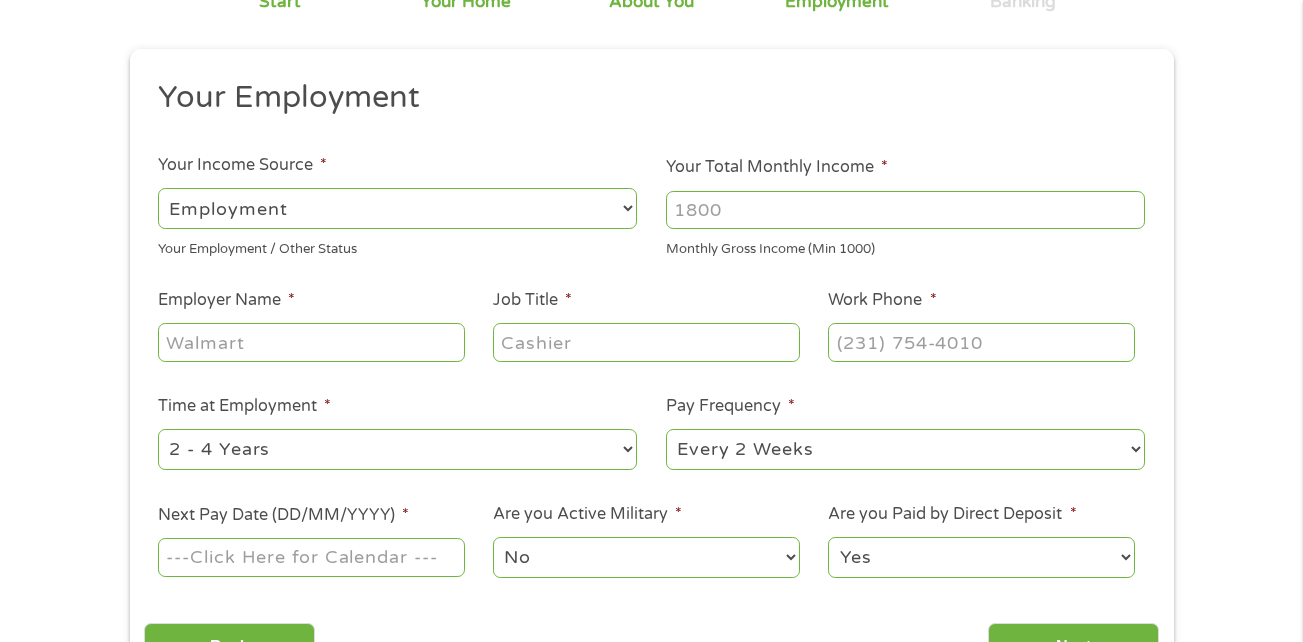 scroll, scrollTop: 215, scrollLeft: 0, axis: vertical 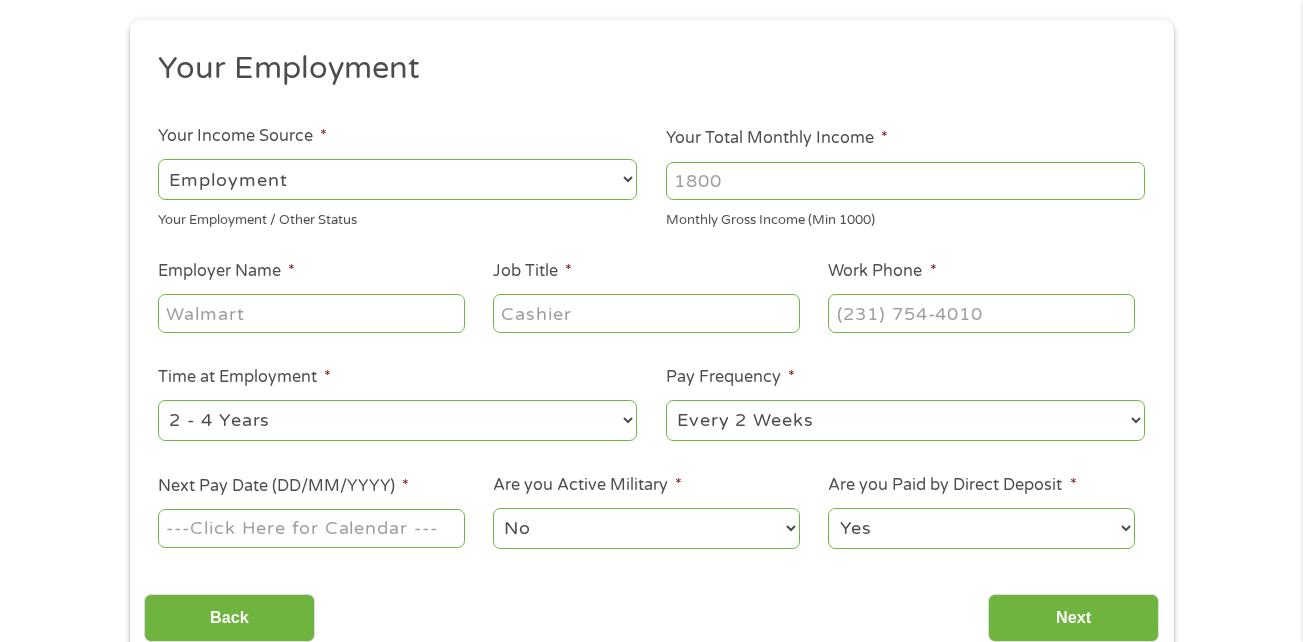 click on "Your Total Monthly Income *" at bounding box center (905, 181) 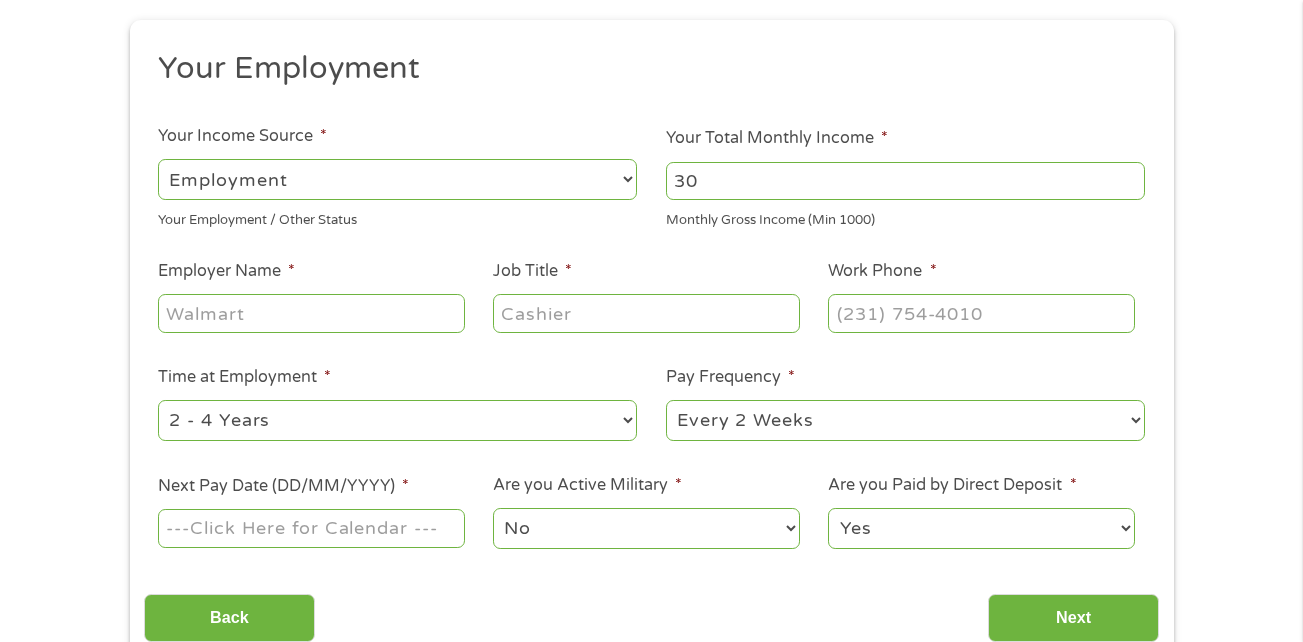 type on "3" 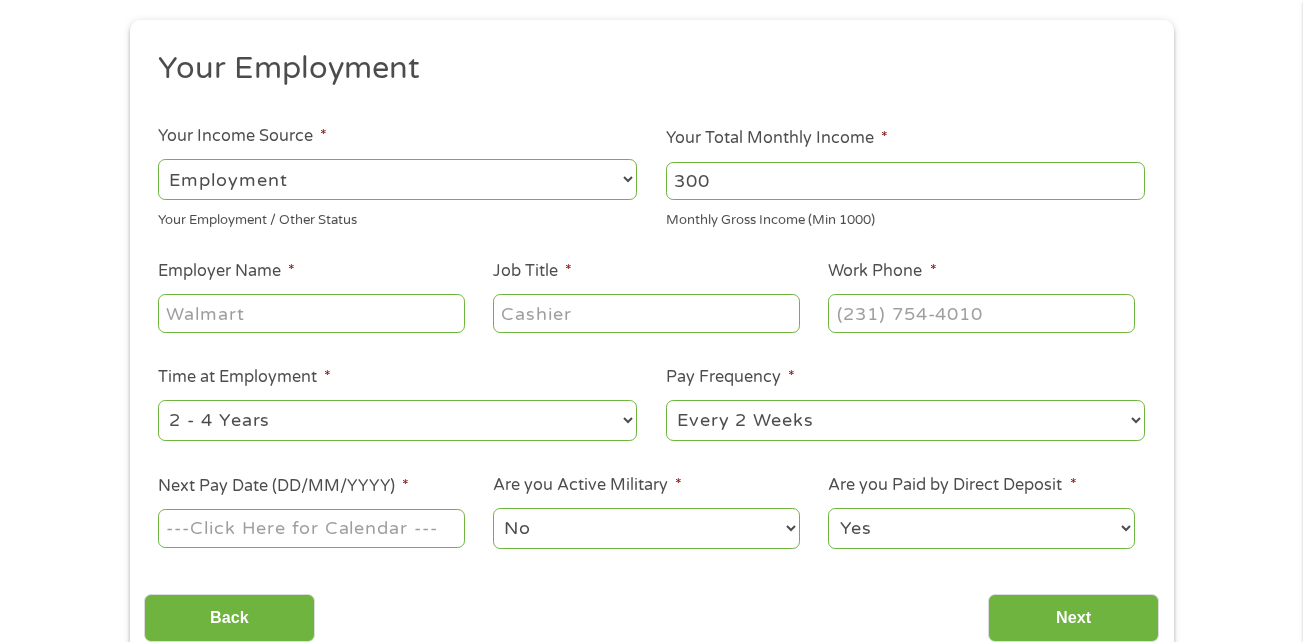 type on "300" 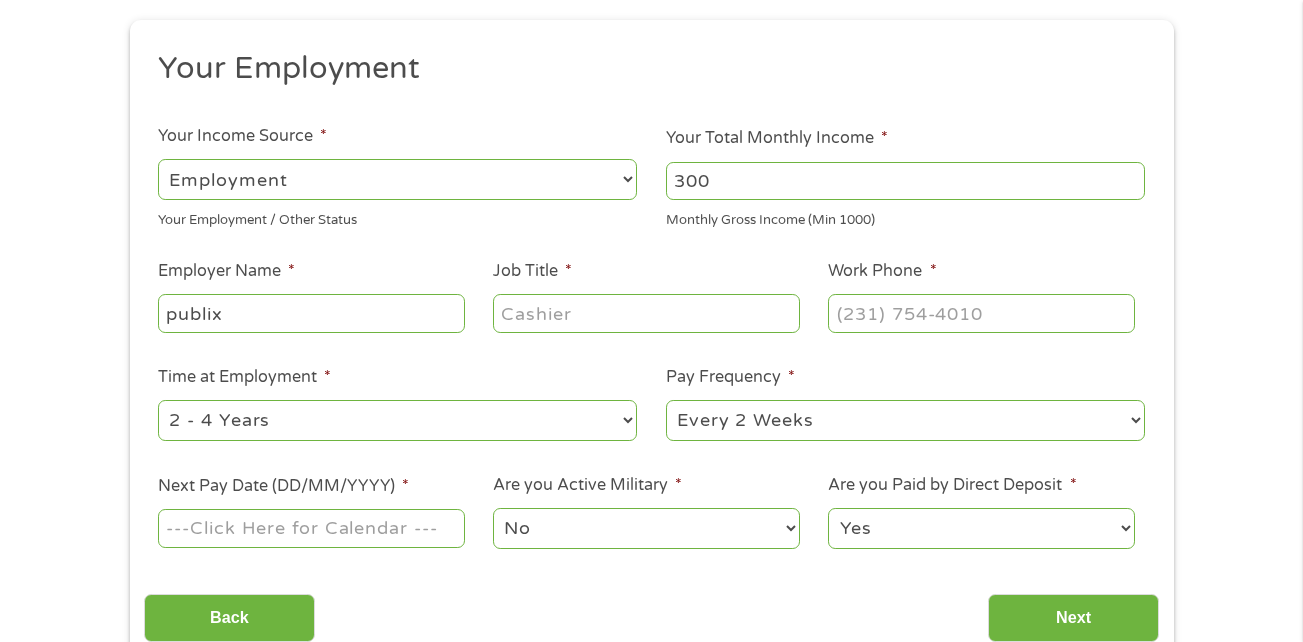 type on "publix" 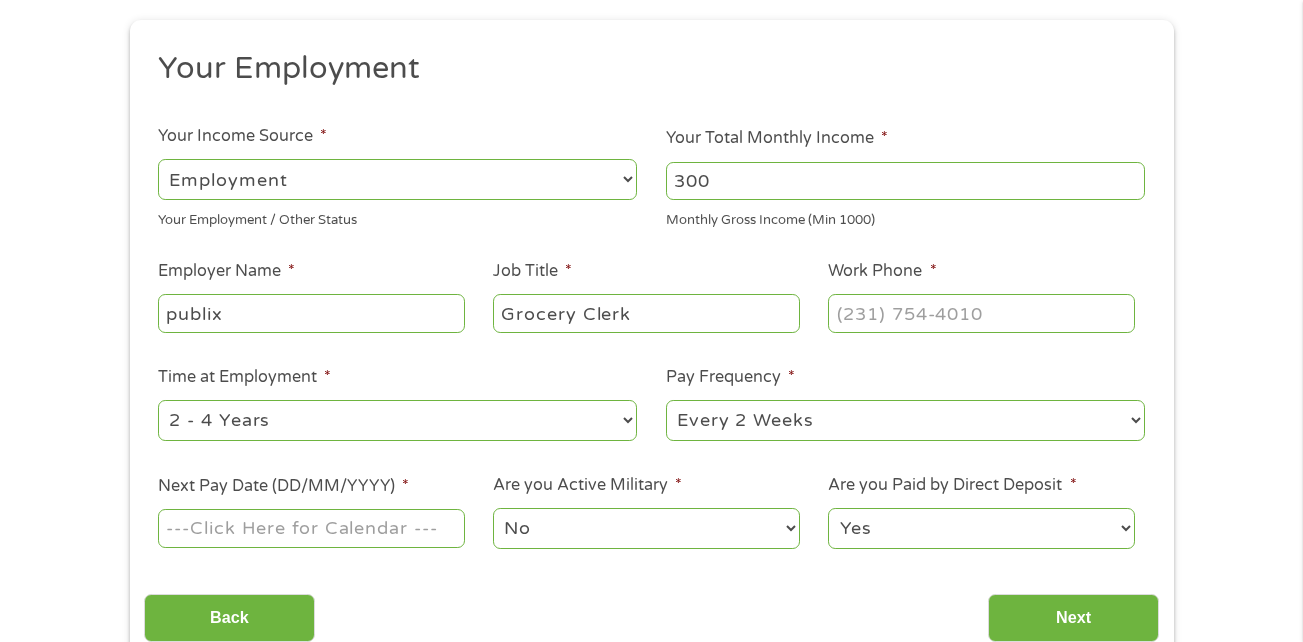 type on "Grocery Clerk" 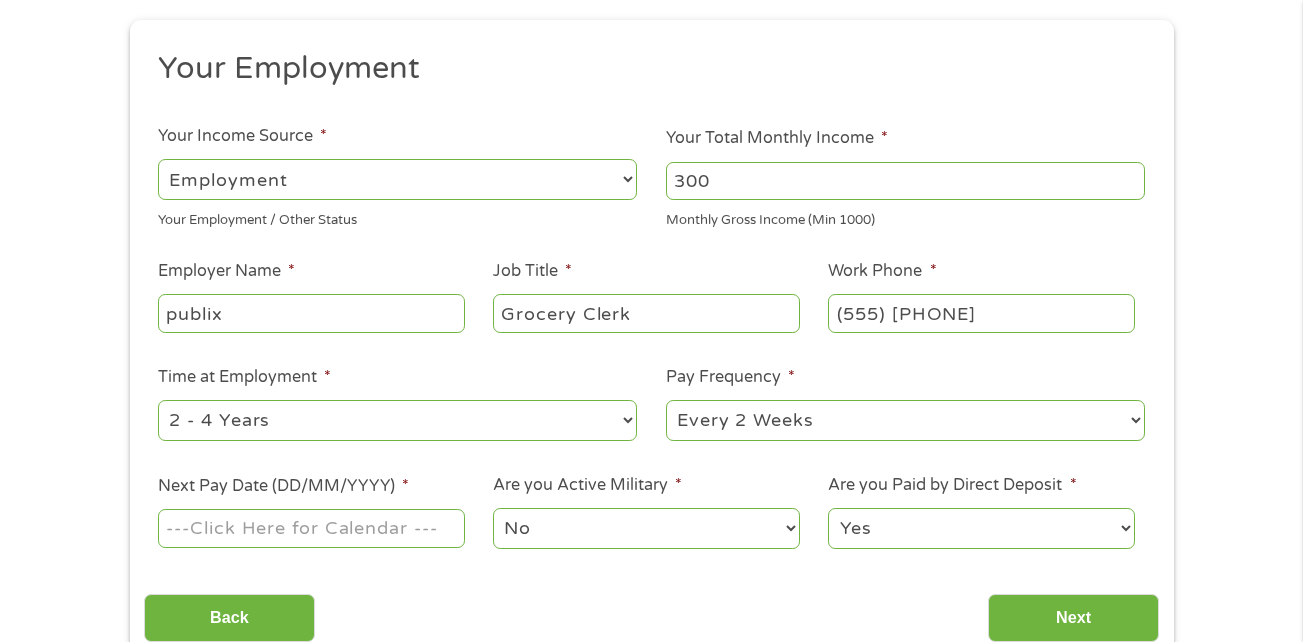 type on "(555) [PHONE]" 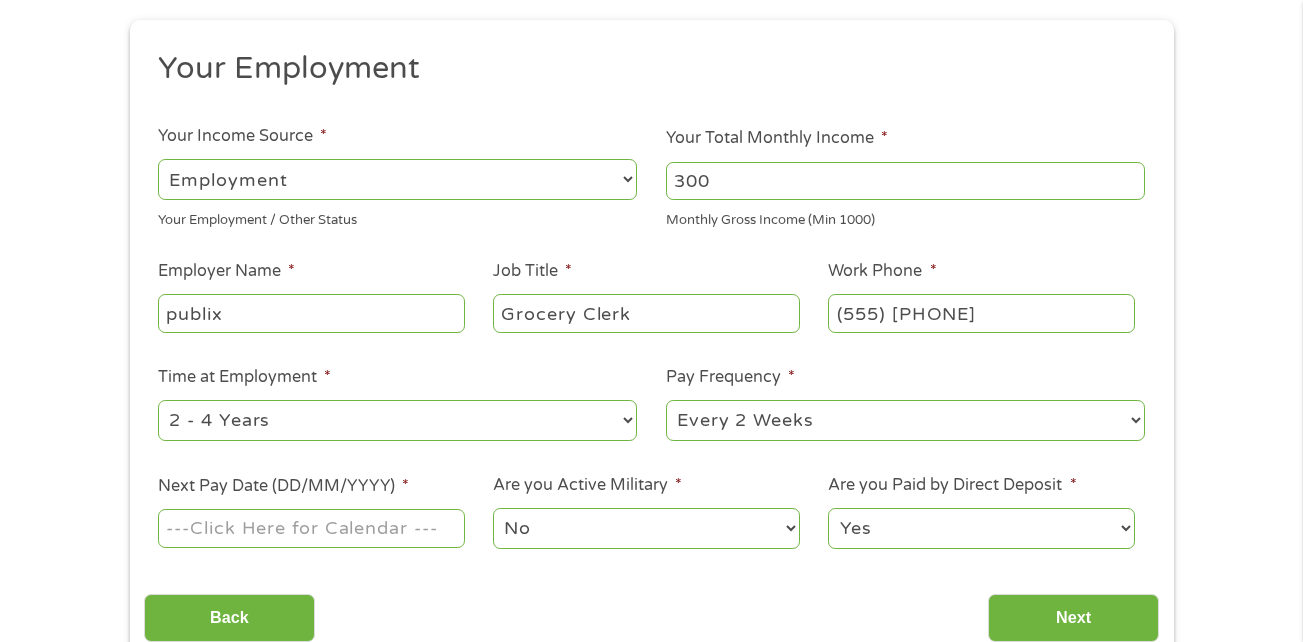 click on "--- Choose one --- 1 Year or less 1 - 2 Years 2 - 4 Years Over 4 Years" at bounding box center [397, 420] 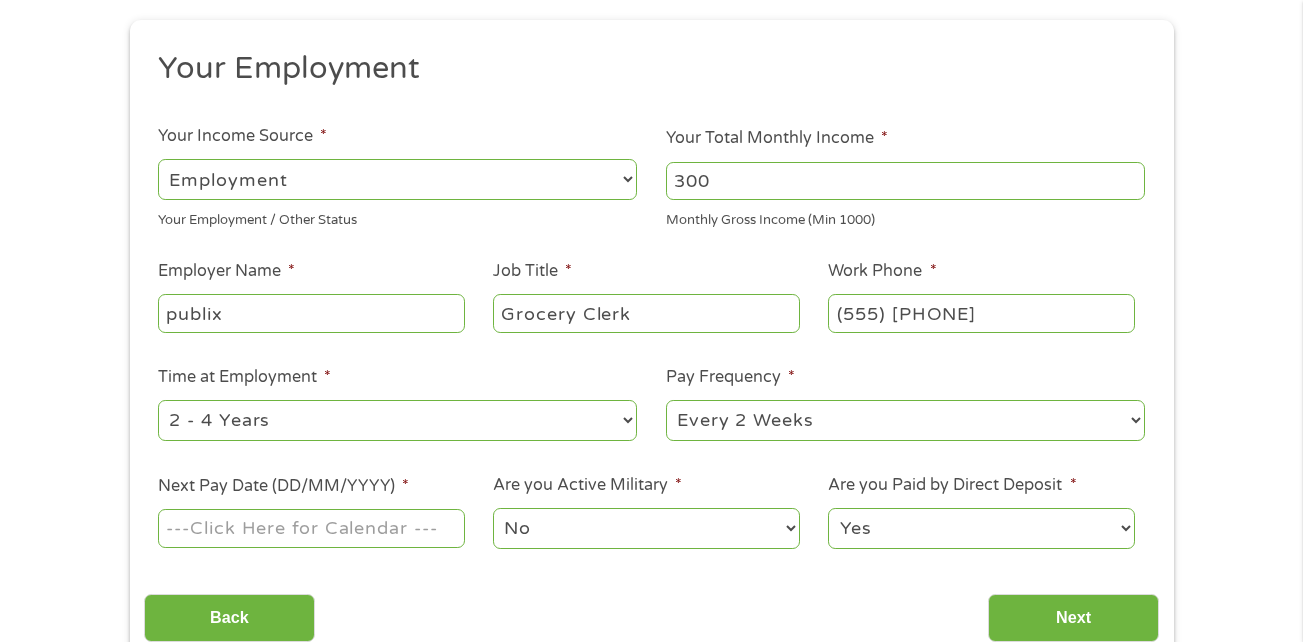 select on "12months" 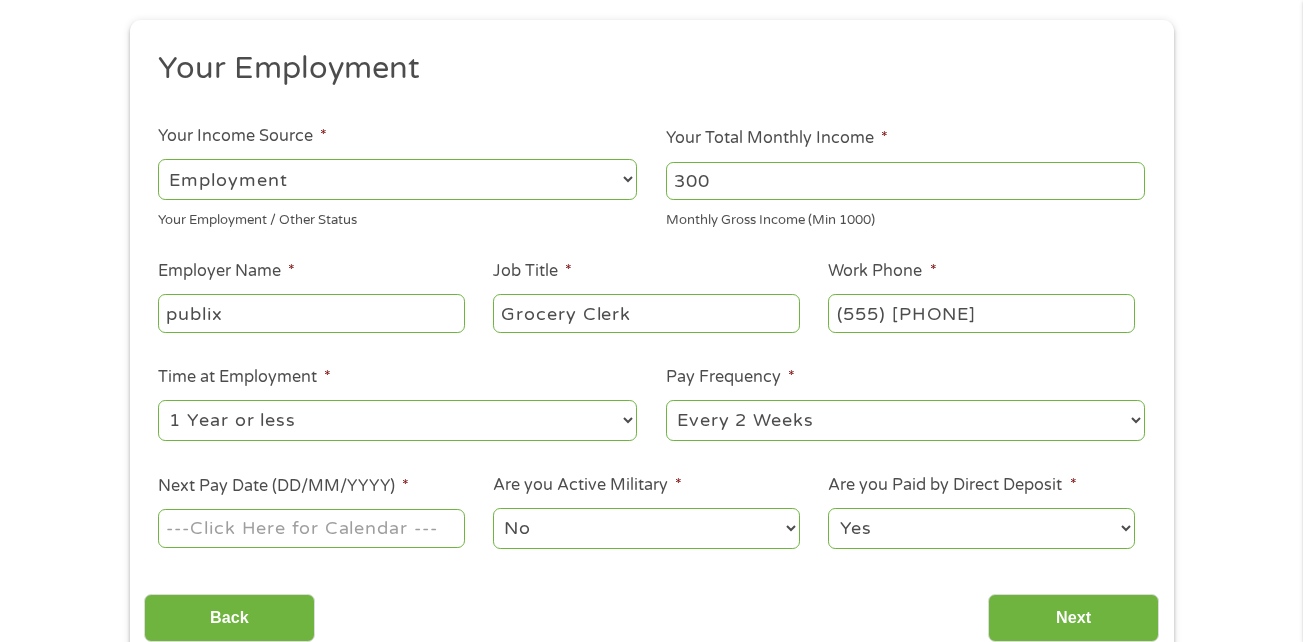 click on "--- Choose one --- 1 Year or less 1 - 2 Years 2 - 4 Years Over 4 Years" at bounding box center (397, 420) 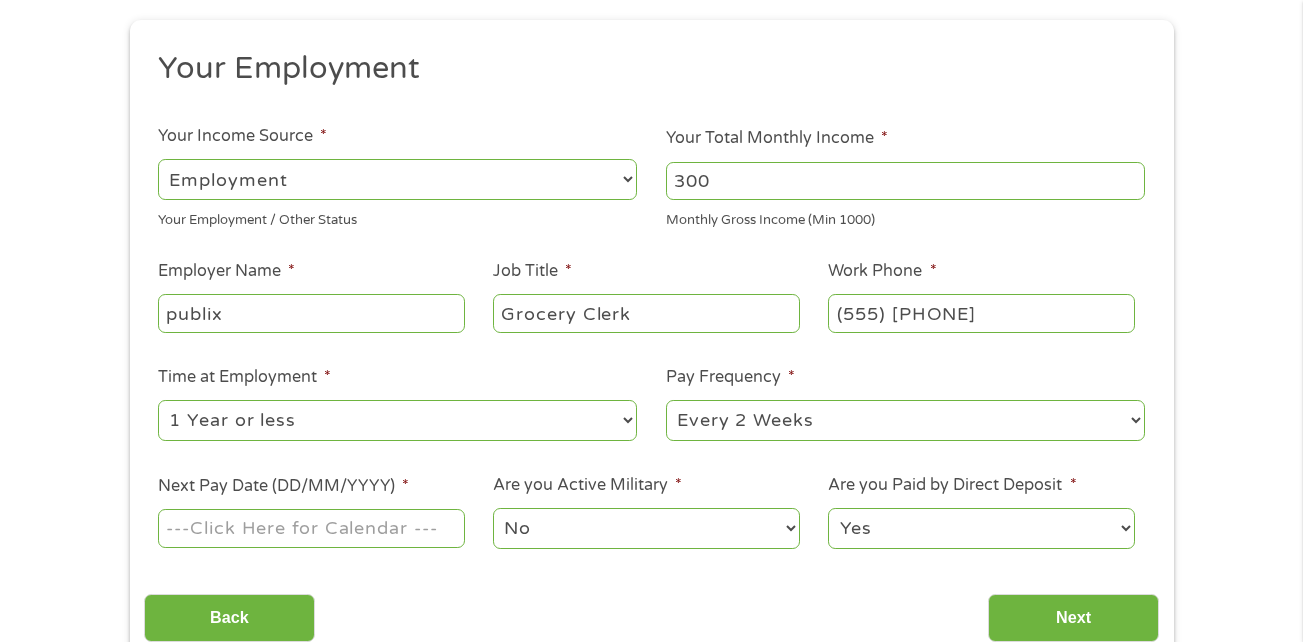 click on "--- Choose one --- Every 2 Weeks Every Week Monthly Semi-Monthly" at bounding box center [905, 420] 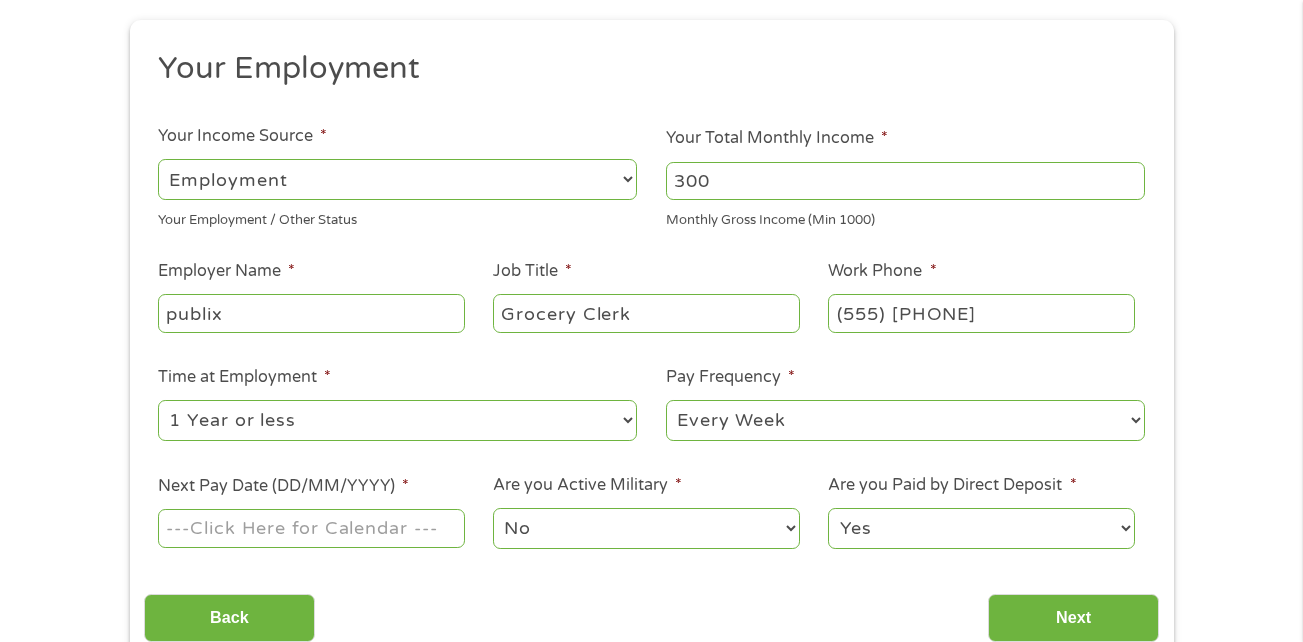 click on "--- Choose one --- Every 2 Weeks Every Week Monthly Semi-Monthly" at bounding box center [905, 420] 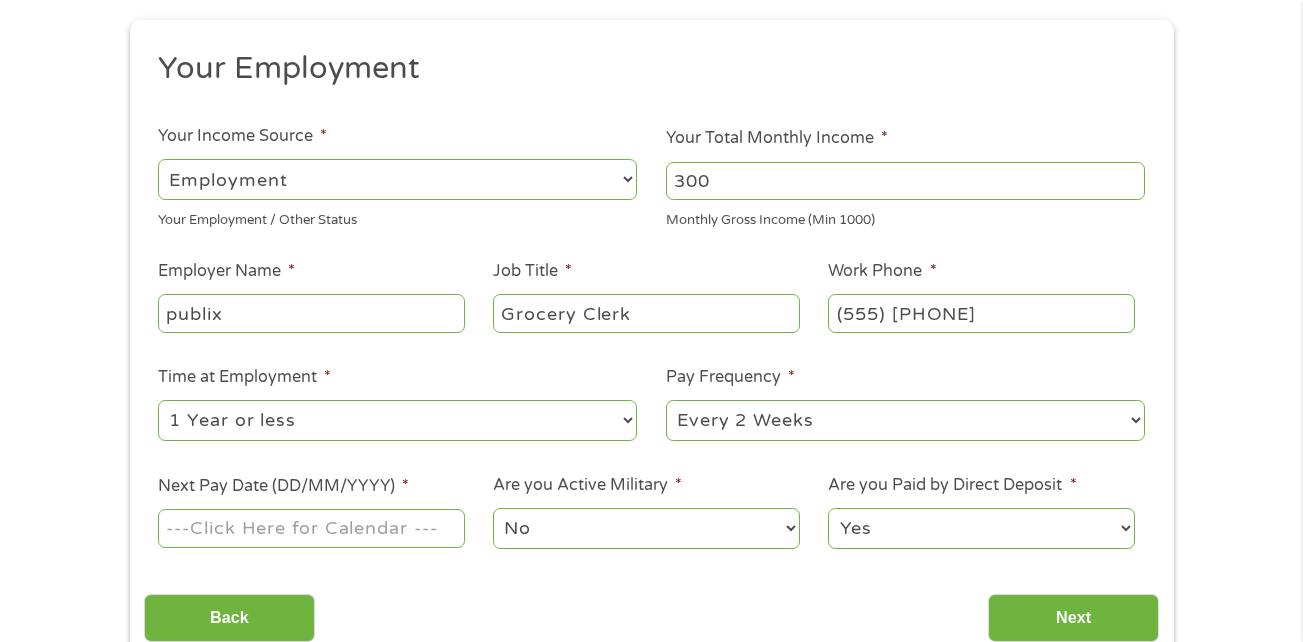 click on "--- Choose one --- Every 2 Weeks Every Week Monthly Semi-Monthly" at bounding box center [905, 420] 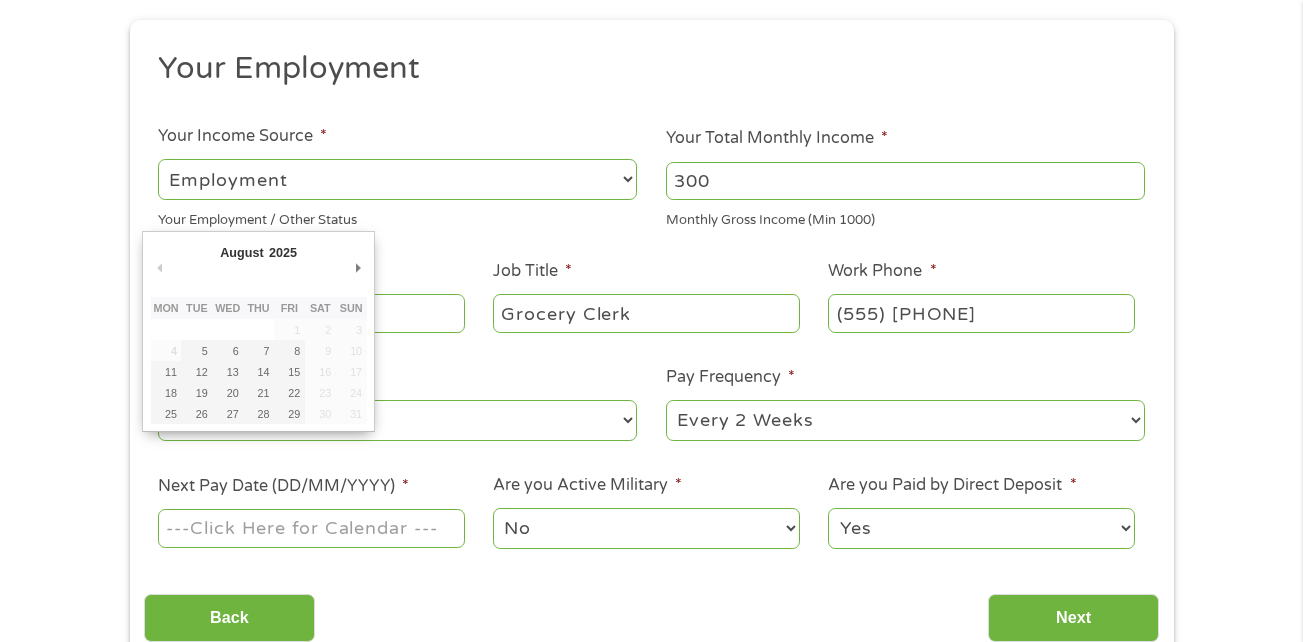 type on "[DATE]" 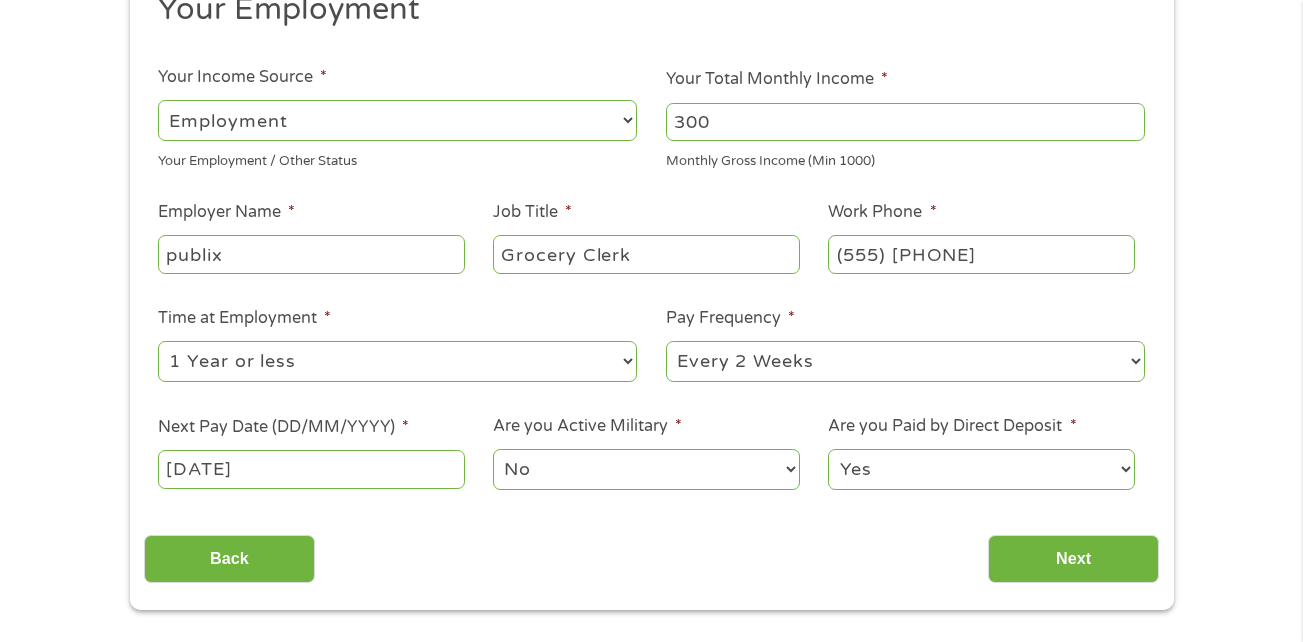 scroll, scrollTop: 250, scrollLeft: 0, axis: vertical 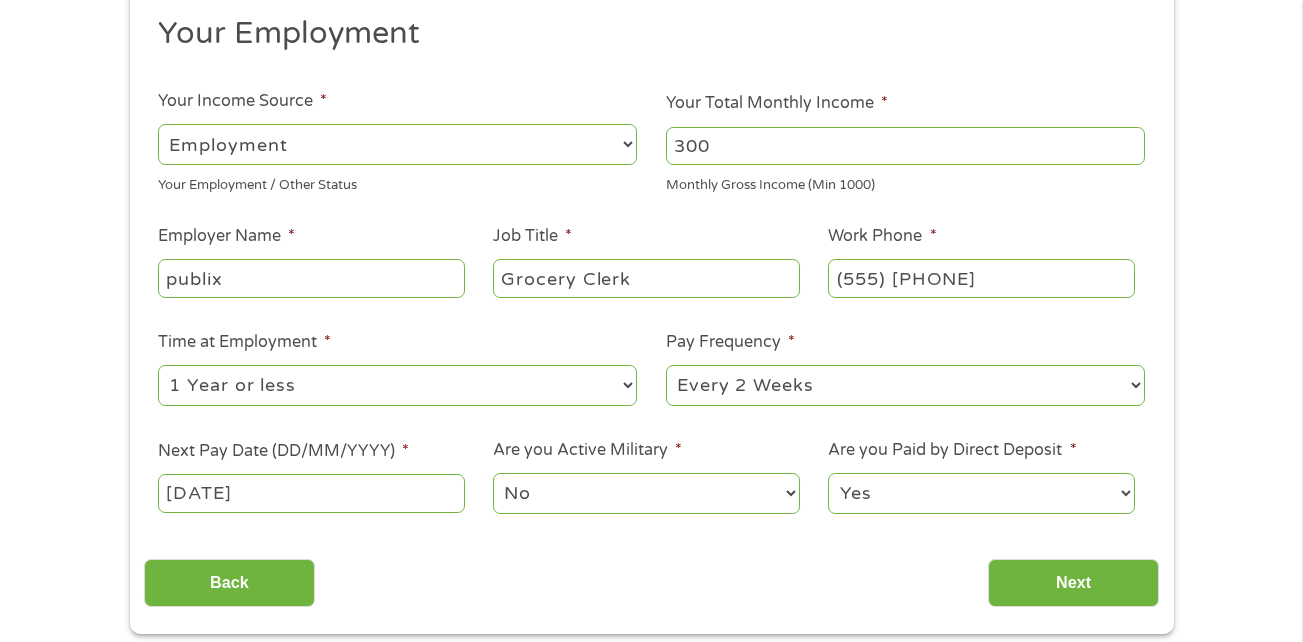 click on "300" at bounding box center [905, 146] 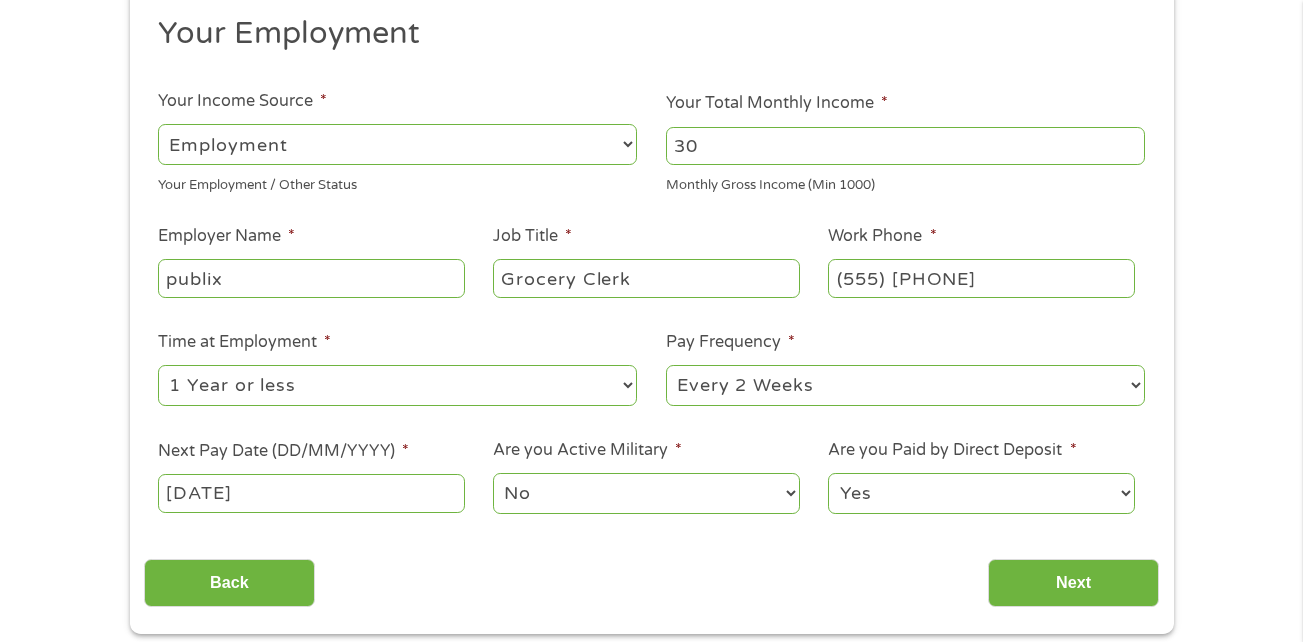 type on "3" 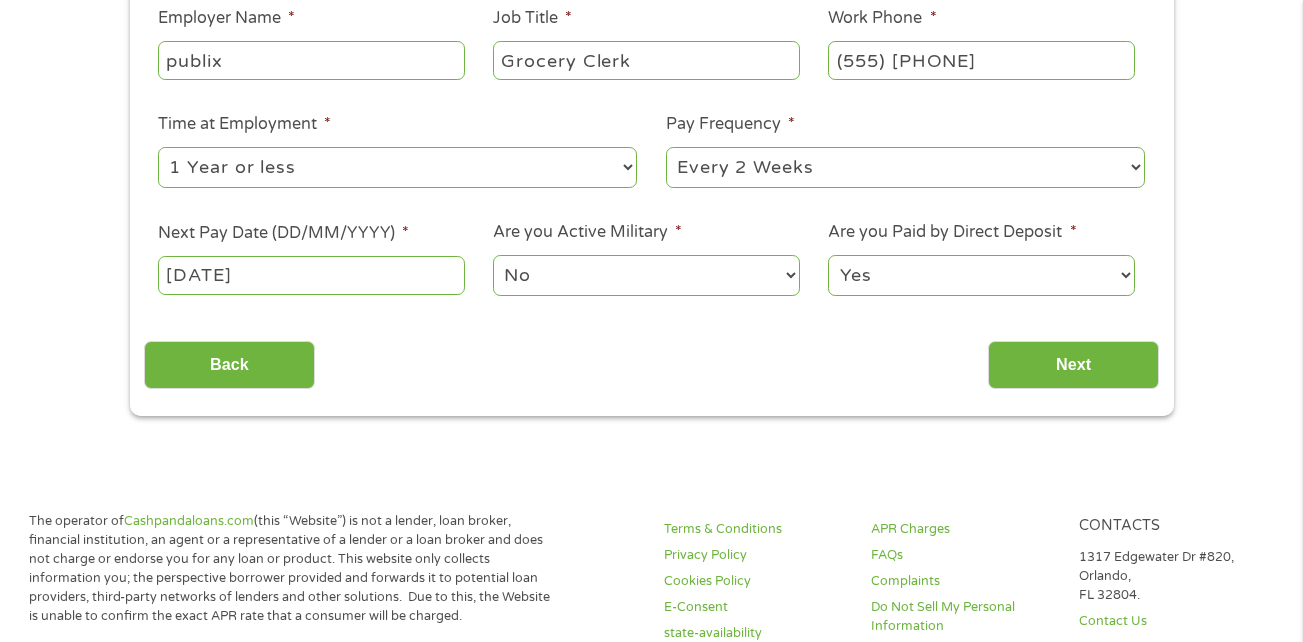 scroll, scrollTop: 466, scrollLeft: 0, axis: vertical 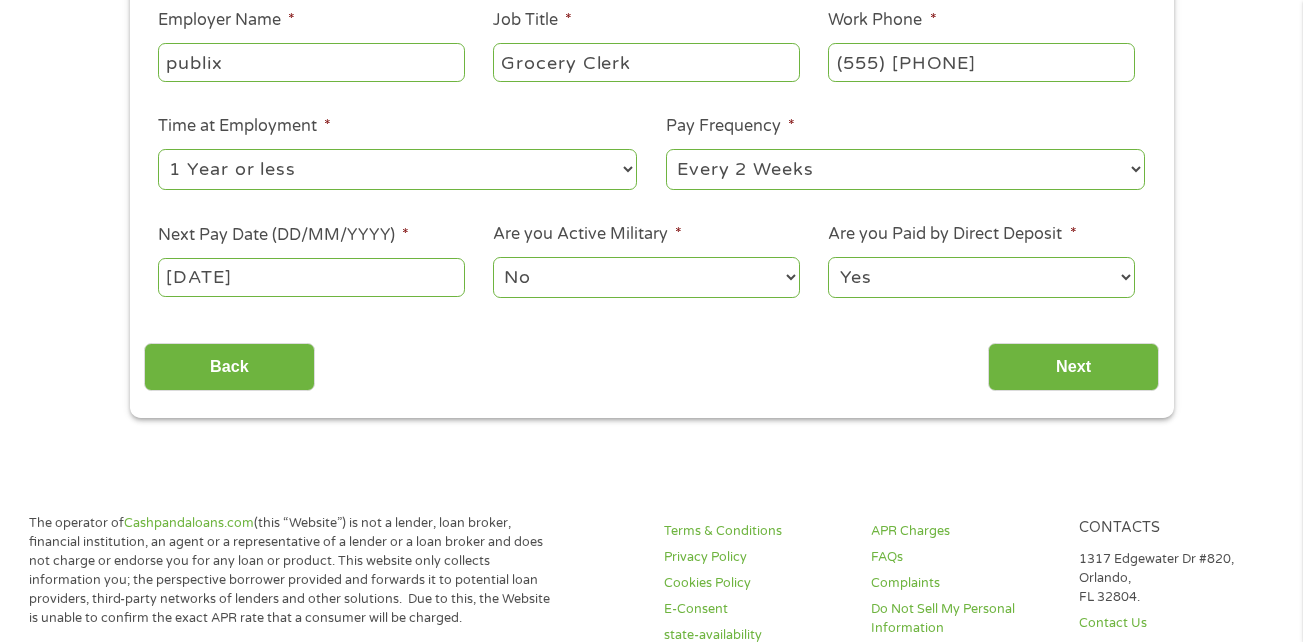 type on "1000" 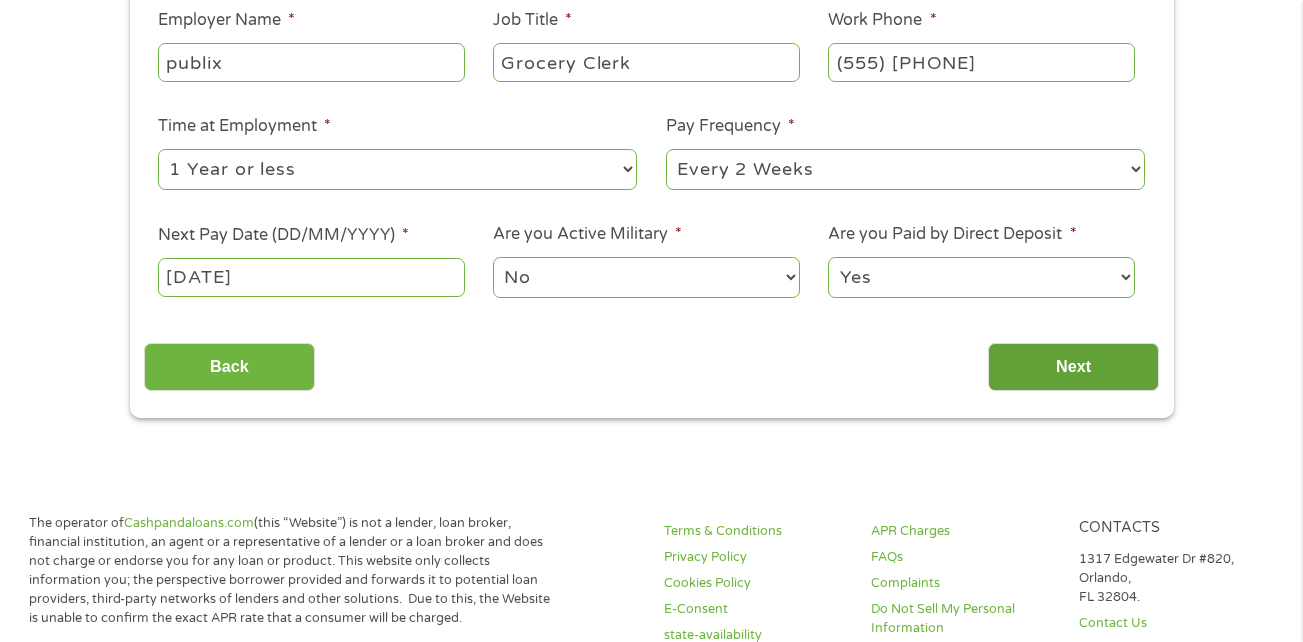 click on "Next" at bounding box center (1073, 367) 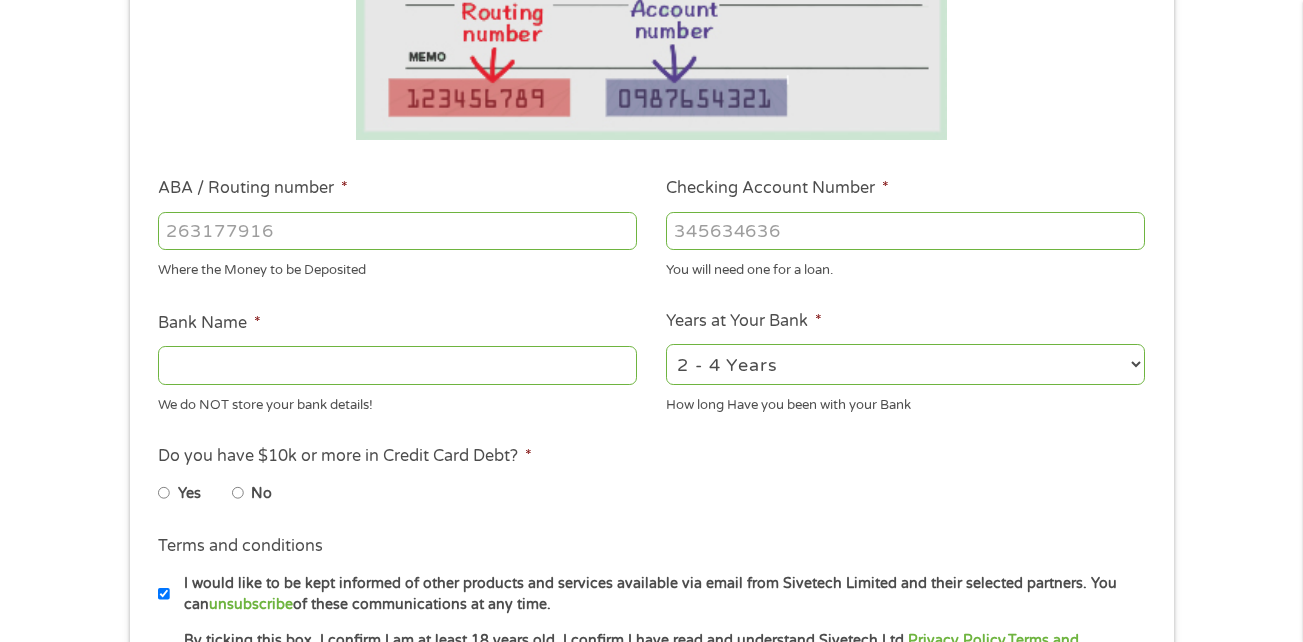 scroll, scrollTop: 8, scrollLeft: 8, axis: both 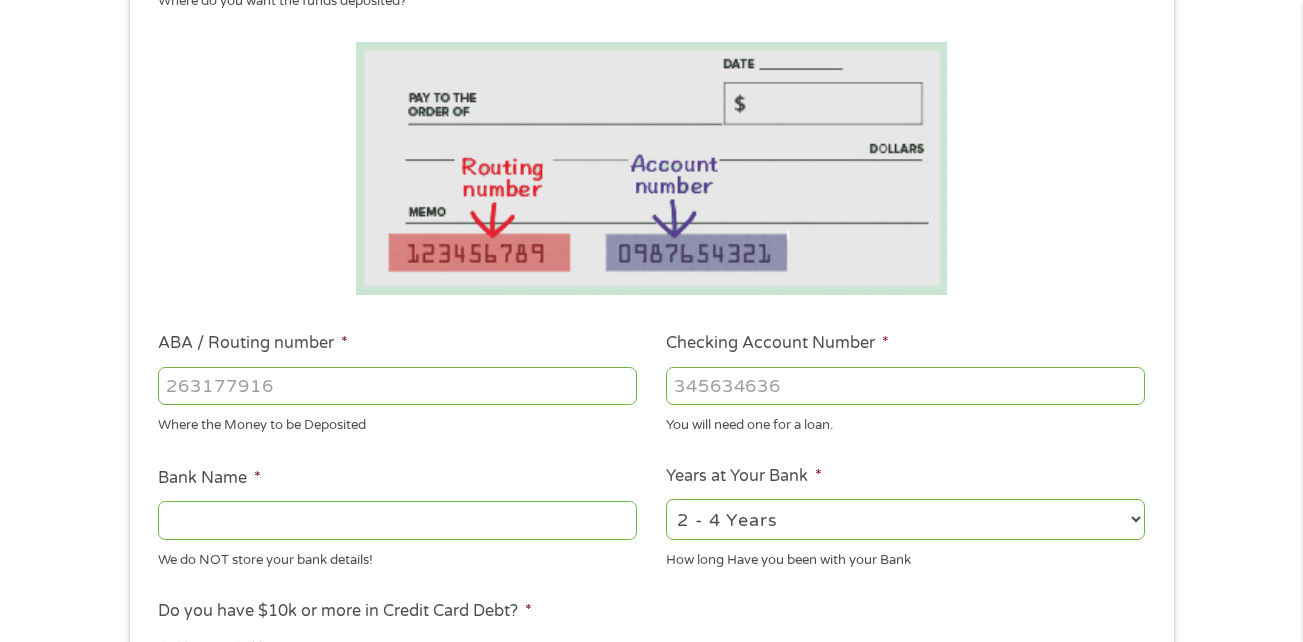 click on "ABA / Routing number *" at bounding box center [397, 386] 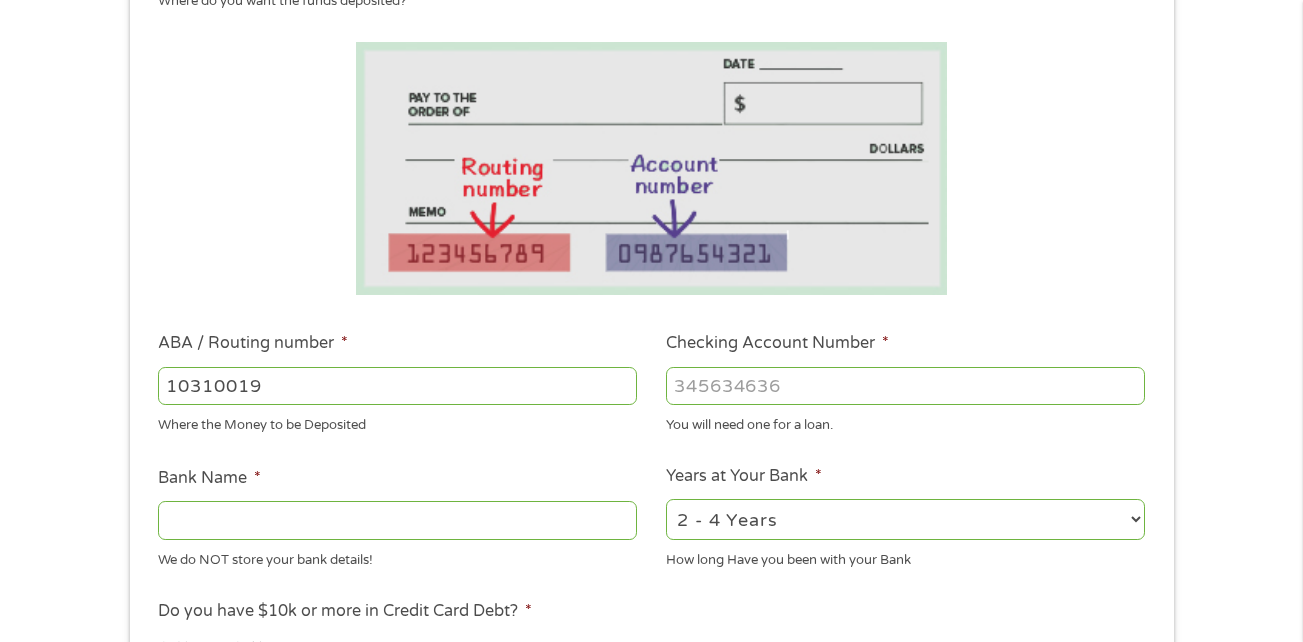 type on "103100195" 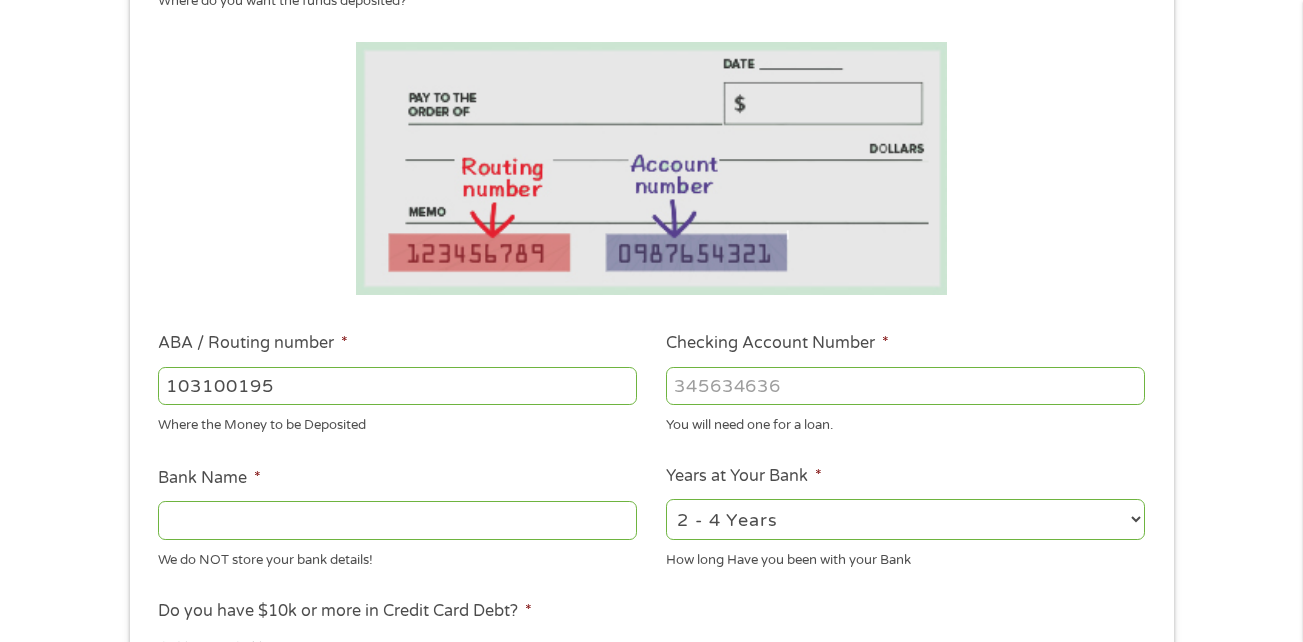 type on "CENTRAL NATIONAL BANK  TRUST" 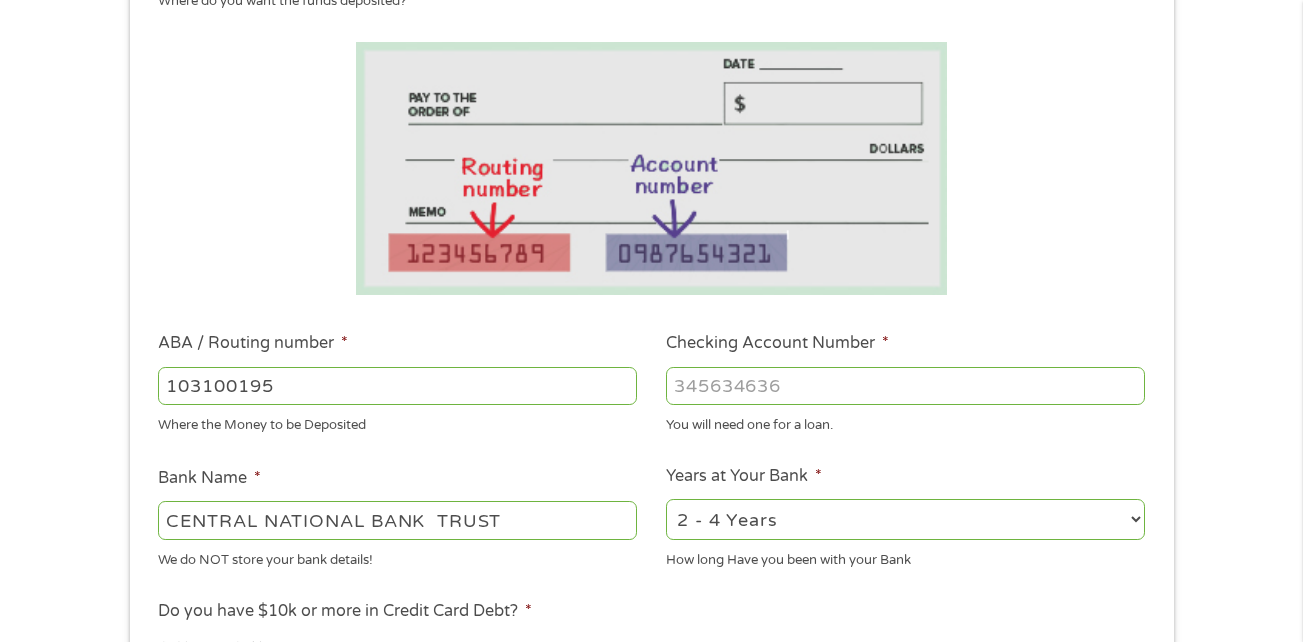 type on "103100195" 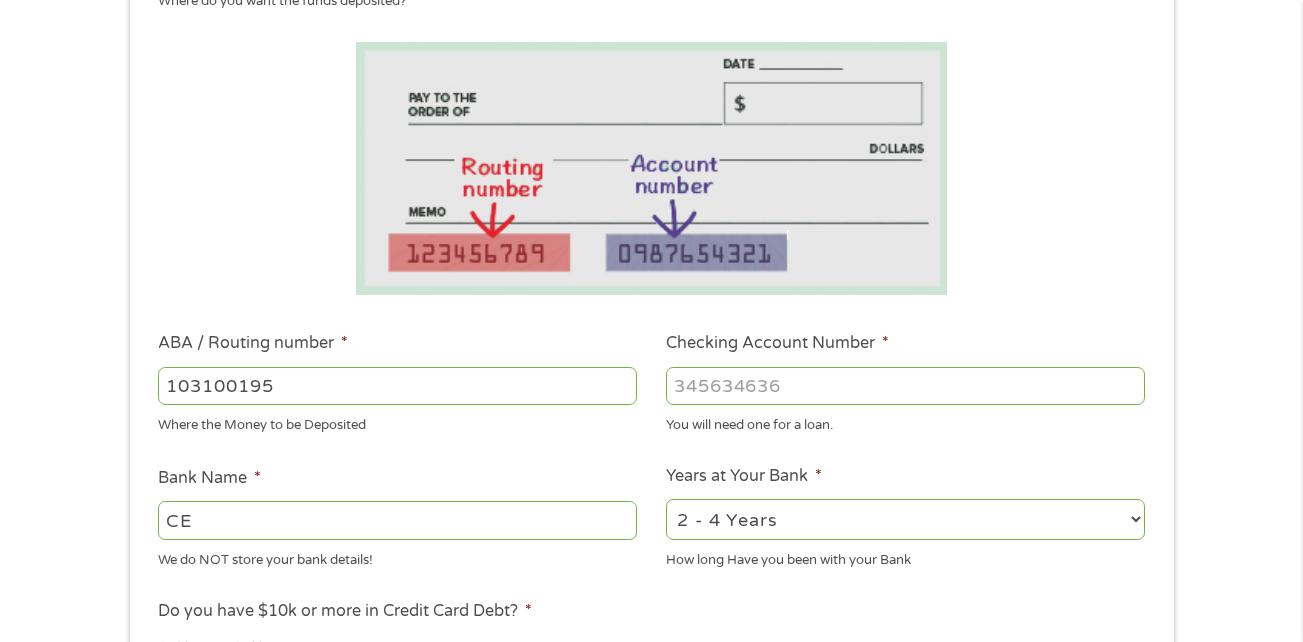 type on "C" 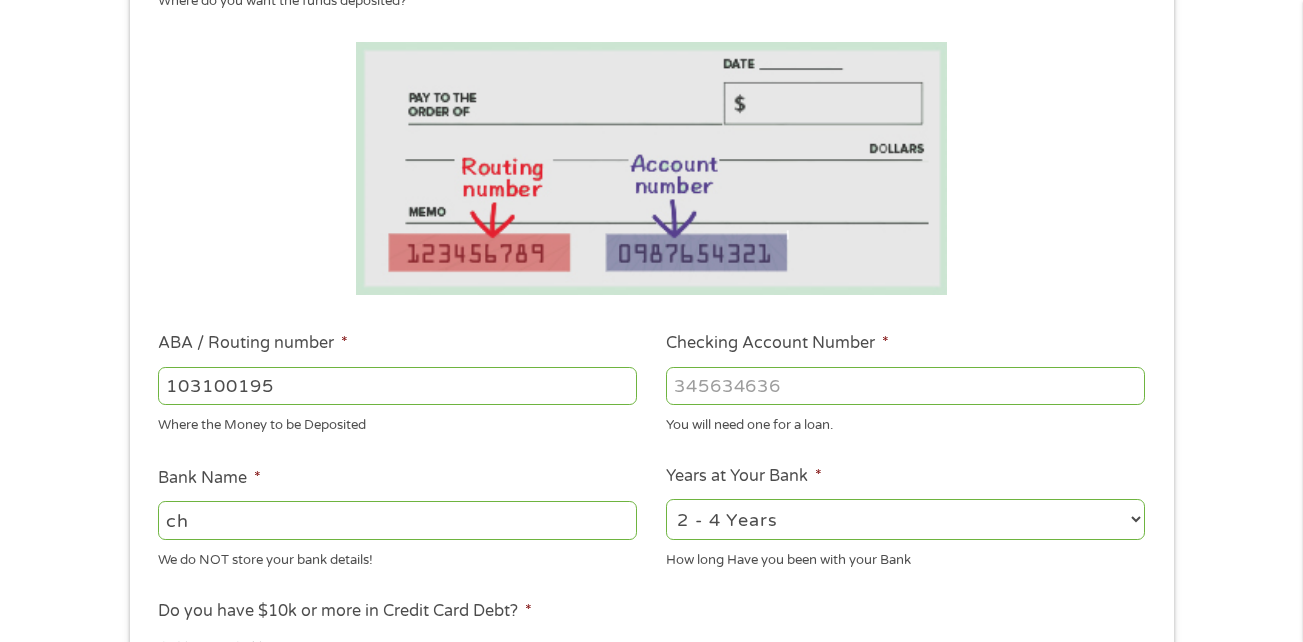 type on "c" 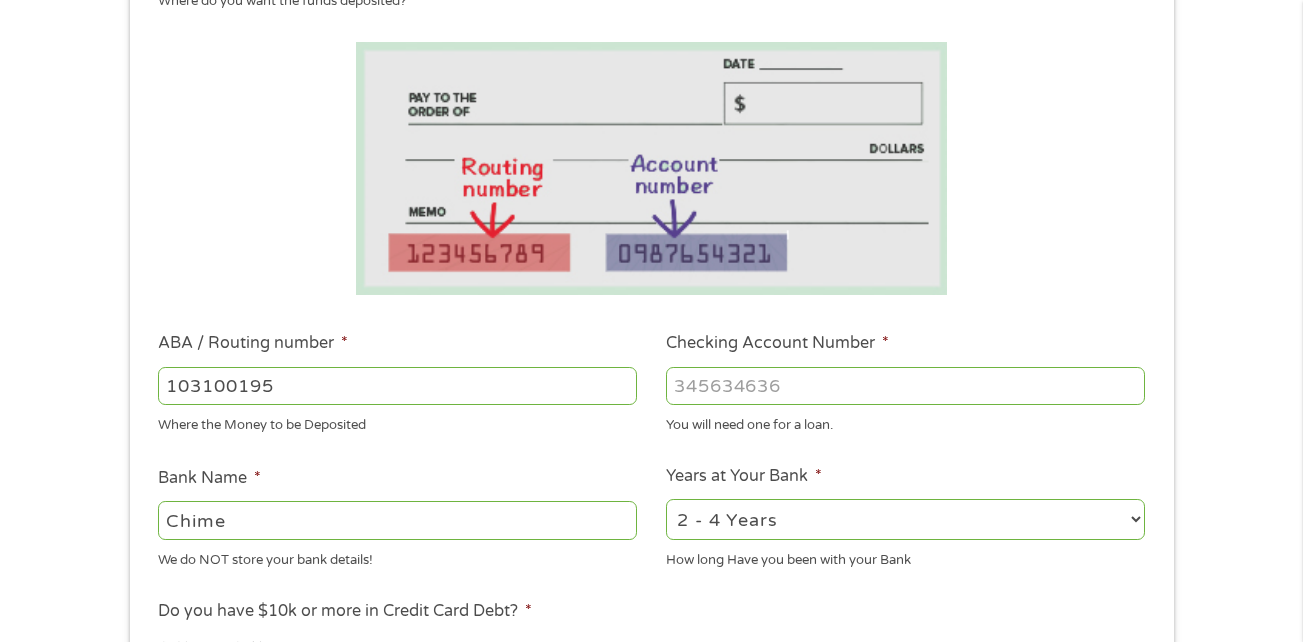 type on "Chime" 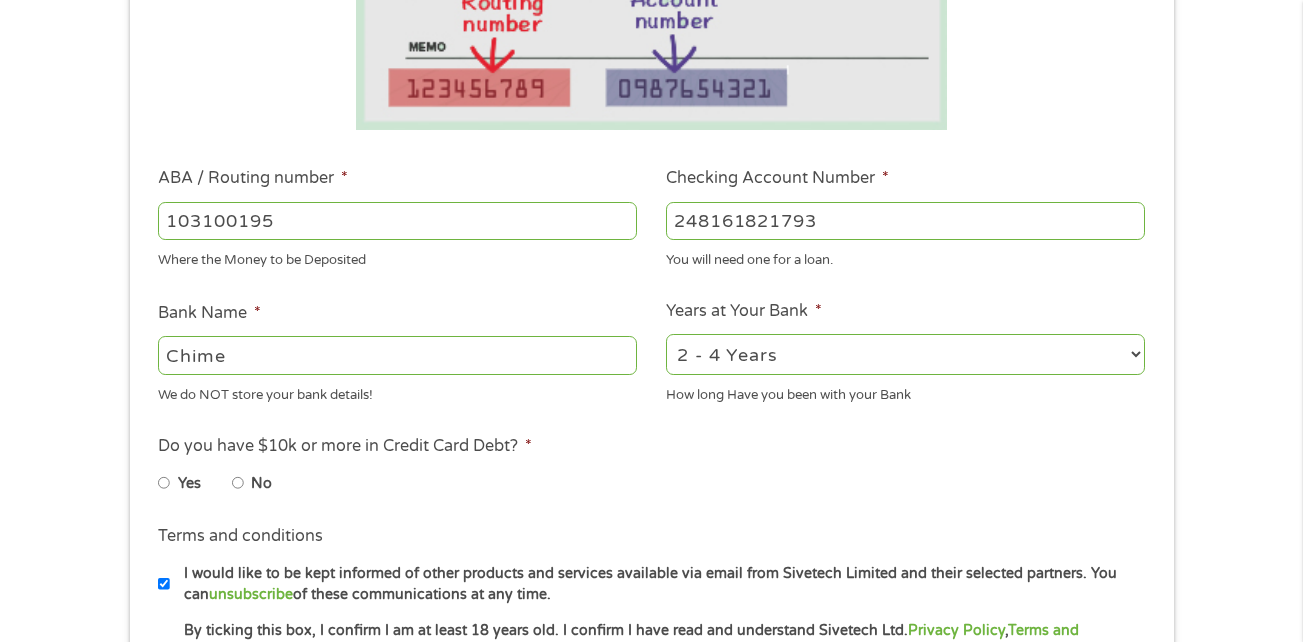 scroll, scrollTop: 548, scrollLeft: 0, axis: vertical 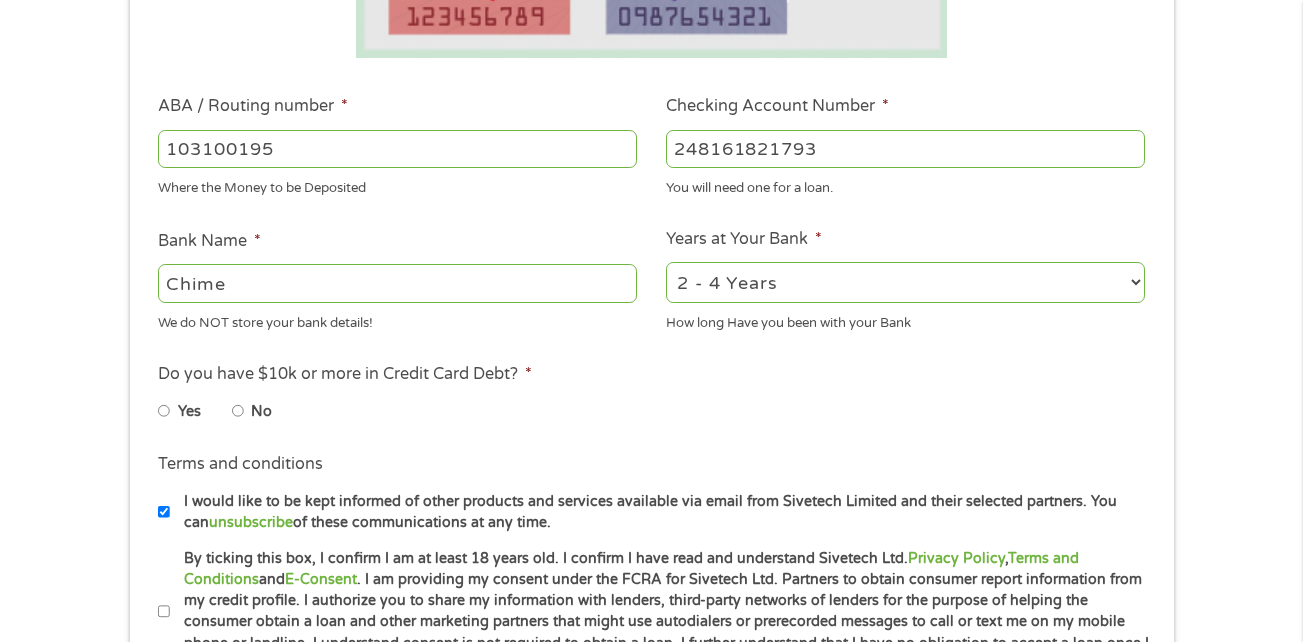 type on "248161821793" 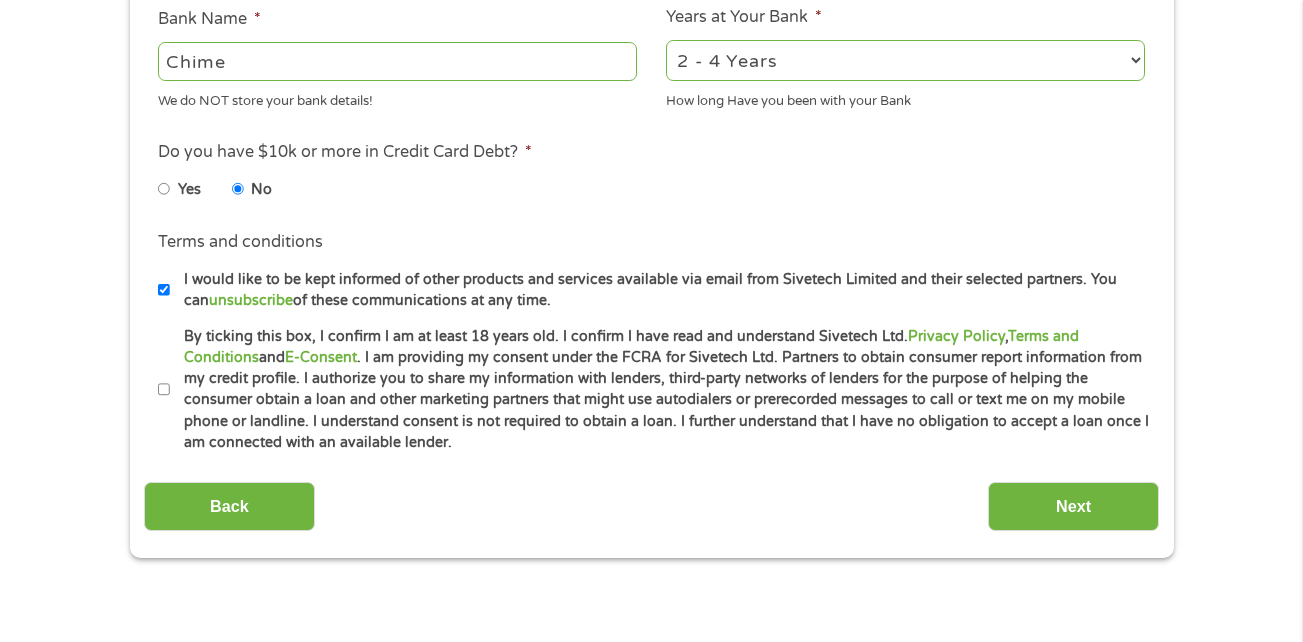 scroll, scrollTop: 771, scrollLeft: 0, axis: vertical 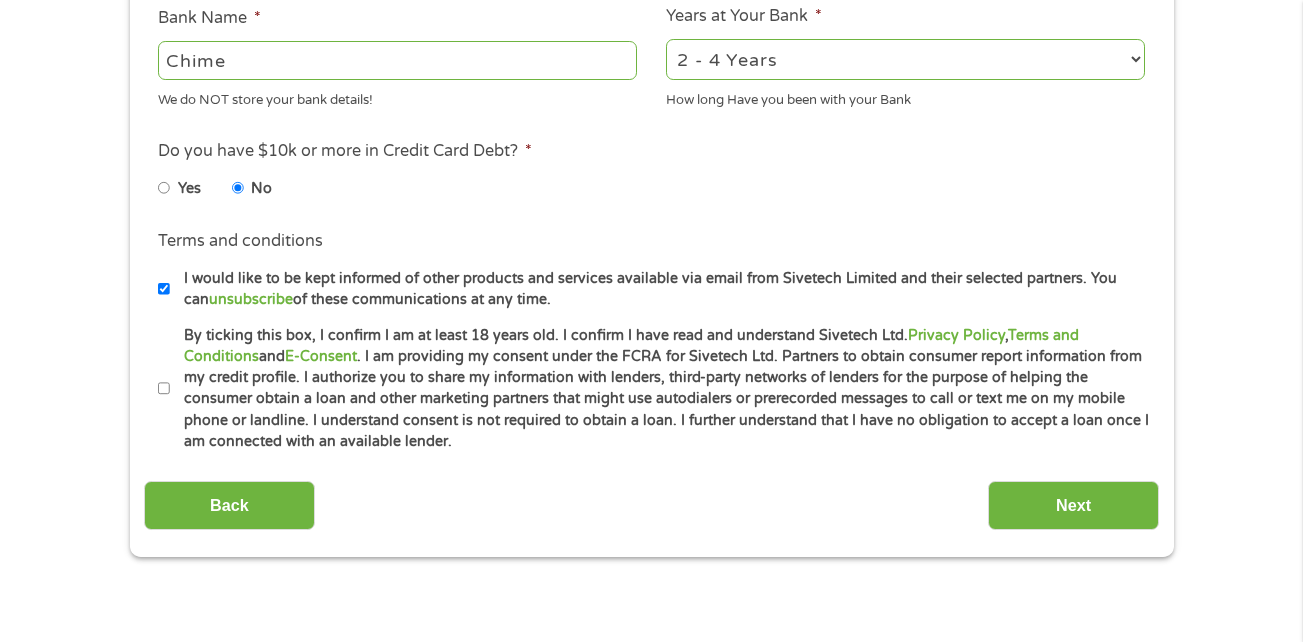 click on "By ticking this box, I confirm I am at least 18 years old. I confirm I have read and understand Sivetech Ltd.  Privacy Policy ,  Terms and Conditions  and  E-Consent . I am providing my consent under the FCRA for Sivetech Ltd. Partners to obtain consumer report information from my credit profile. I authorize you to share my information with lenders, third-party networks of lenders for the purpose of helping the consumer obtain a loan and other marketing partners that might use autodialers or prerecorded messages to call or text me on my mobile phone or landline. I understand consent is not required to obtain a loan. I further understand that I have no obligation to accept a loan once I am connected with an available lender." at bounding box center (164, 389) 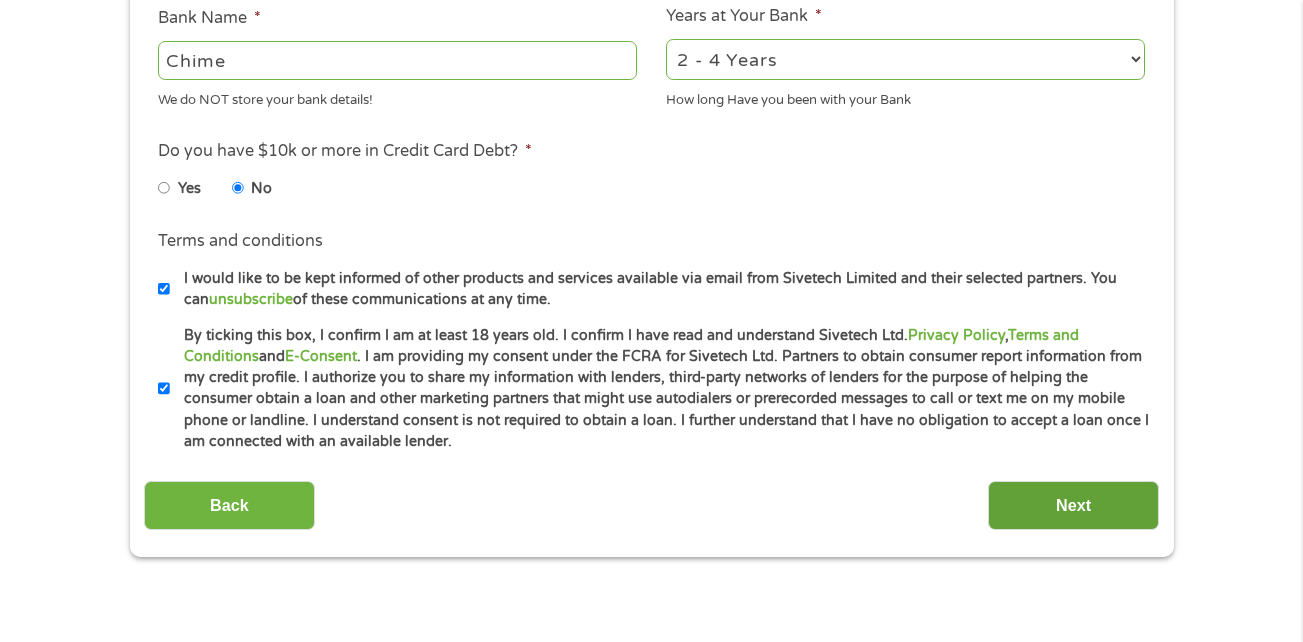 click on "Next" at bounding box center (1073, 505) 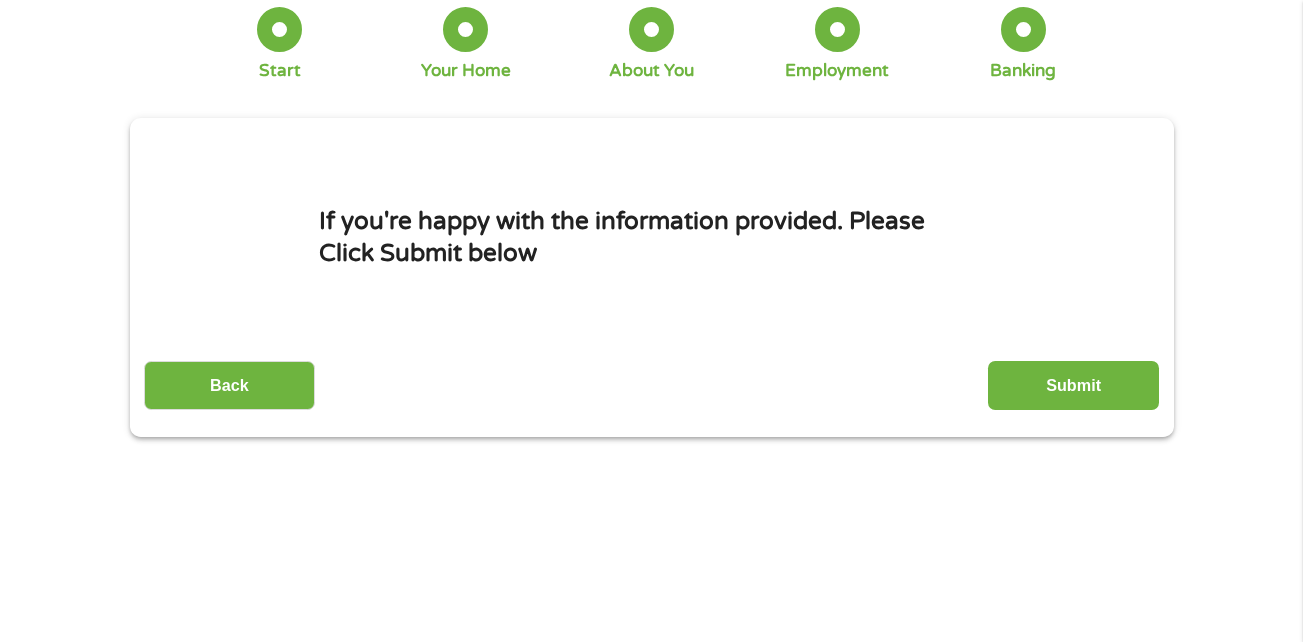 scroll, scrollTop: 120, scrollLeft: 0, axis: vertical 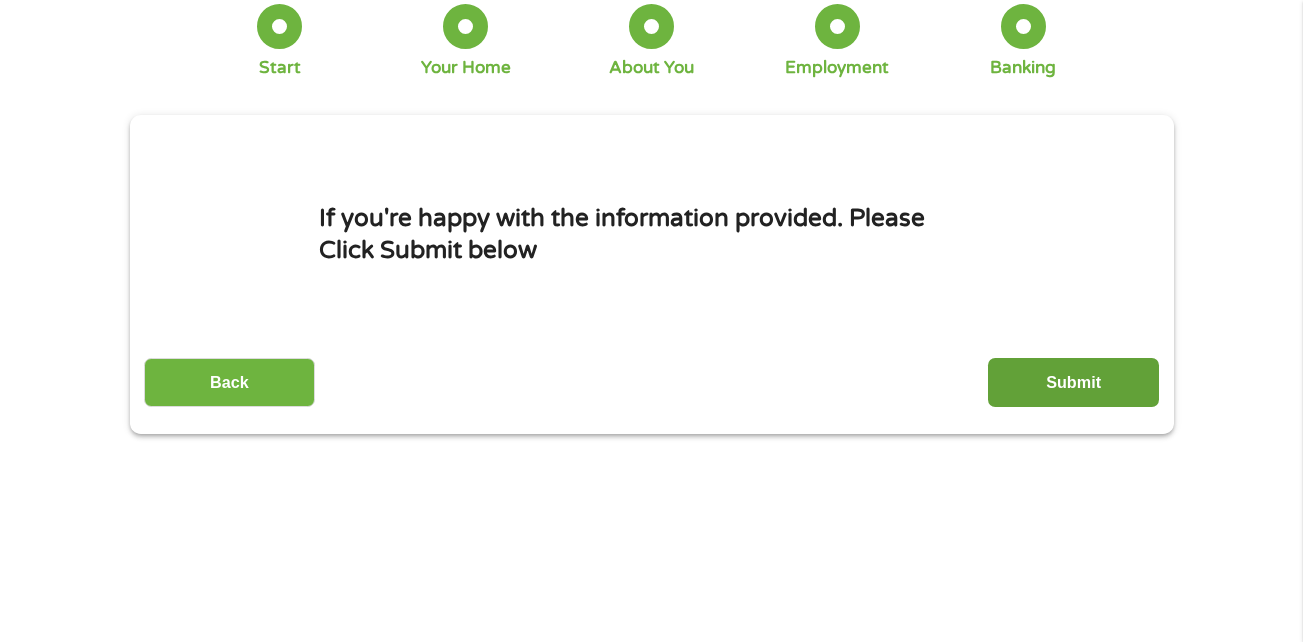 click on "Submit" at bounding box center [1073, 382] 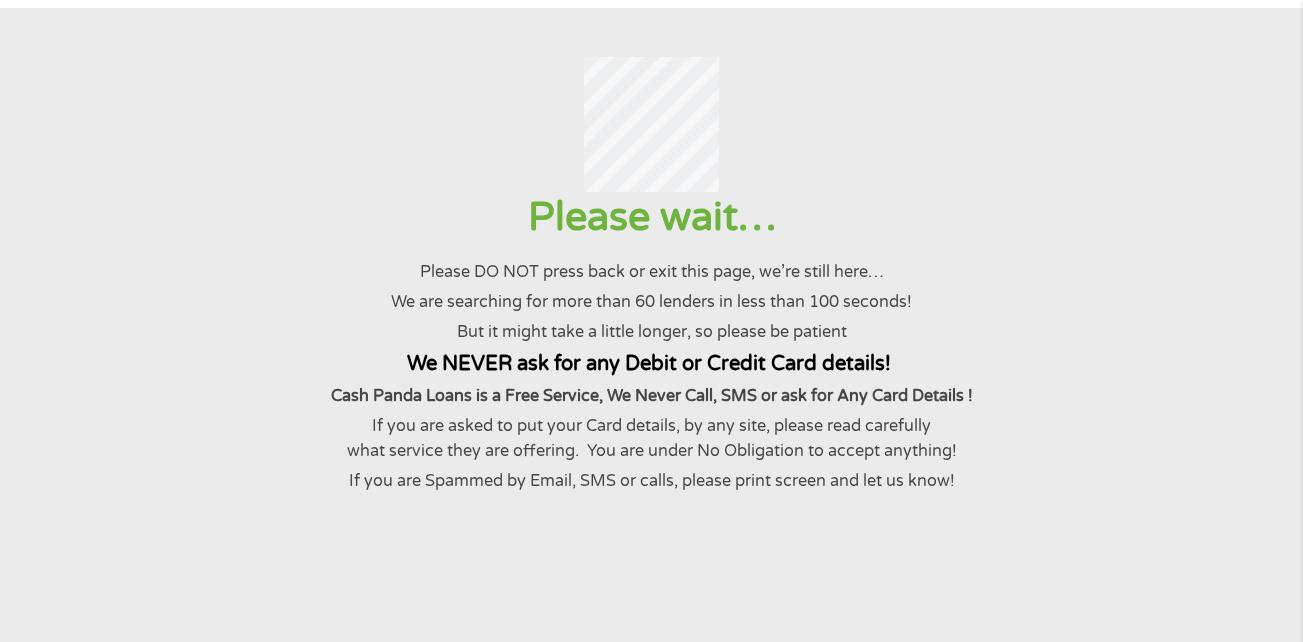 scroll, scrollTop: 0, scrollLeft: 0, axis: both 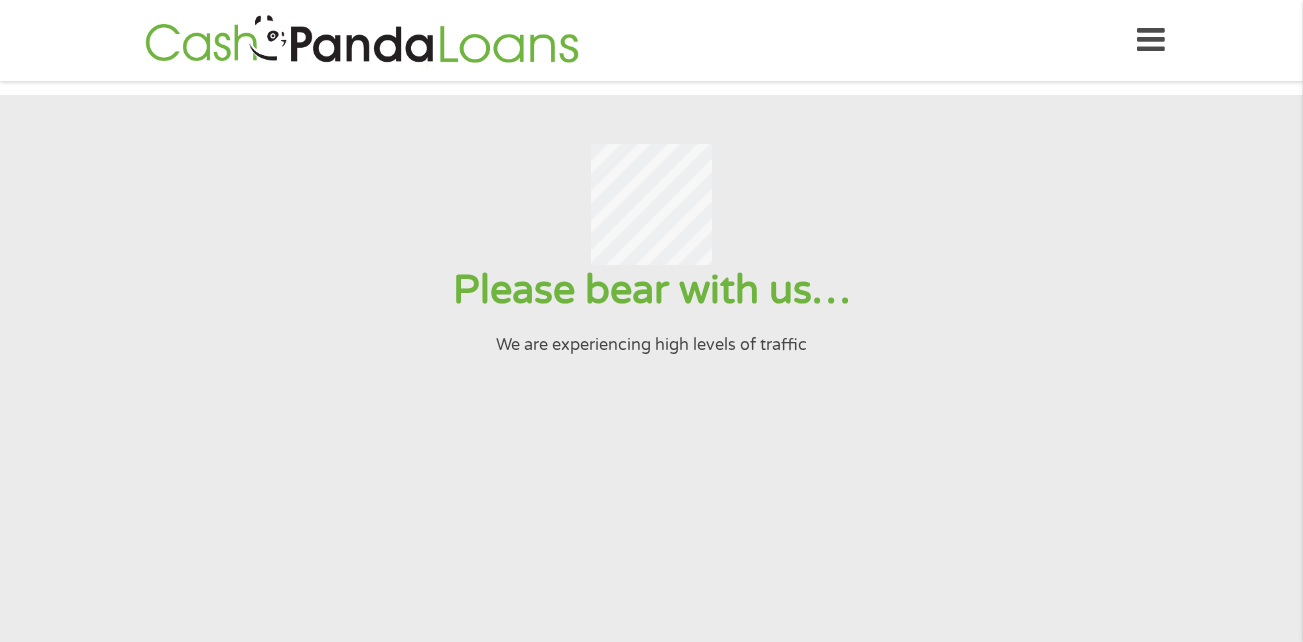 click on "Please bear with us…
We are experiencing high levels of traffic" at bounding box center [651, 432] 